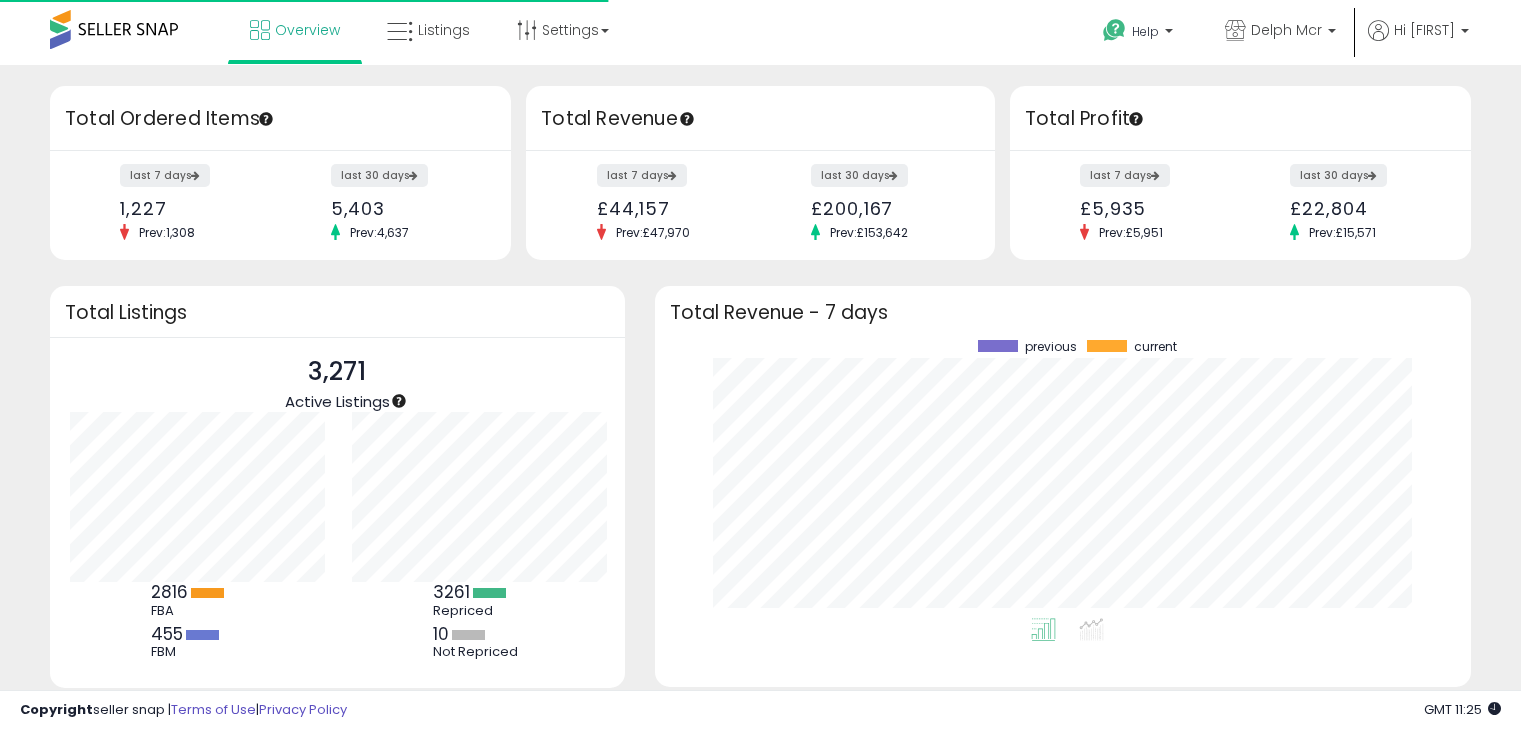 scroll, scrollTop: 0, scrollLeft: 0, axis: both 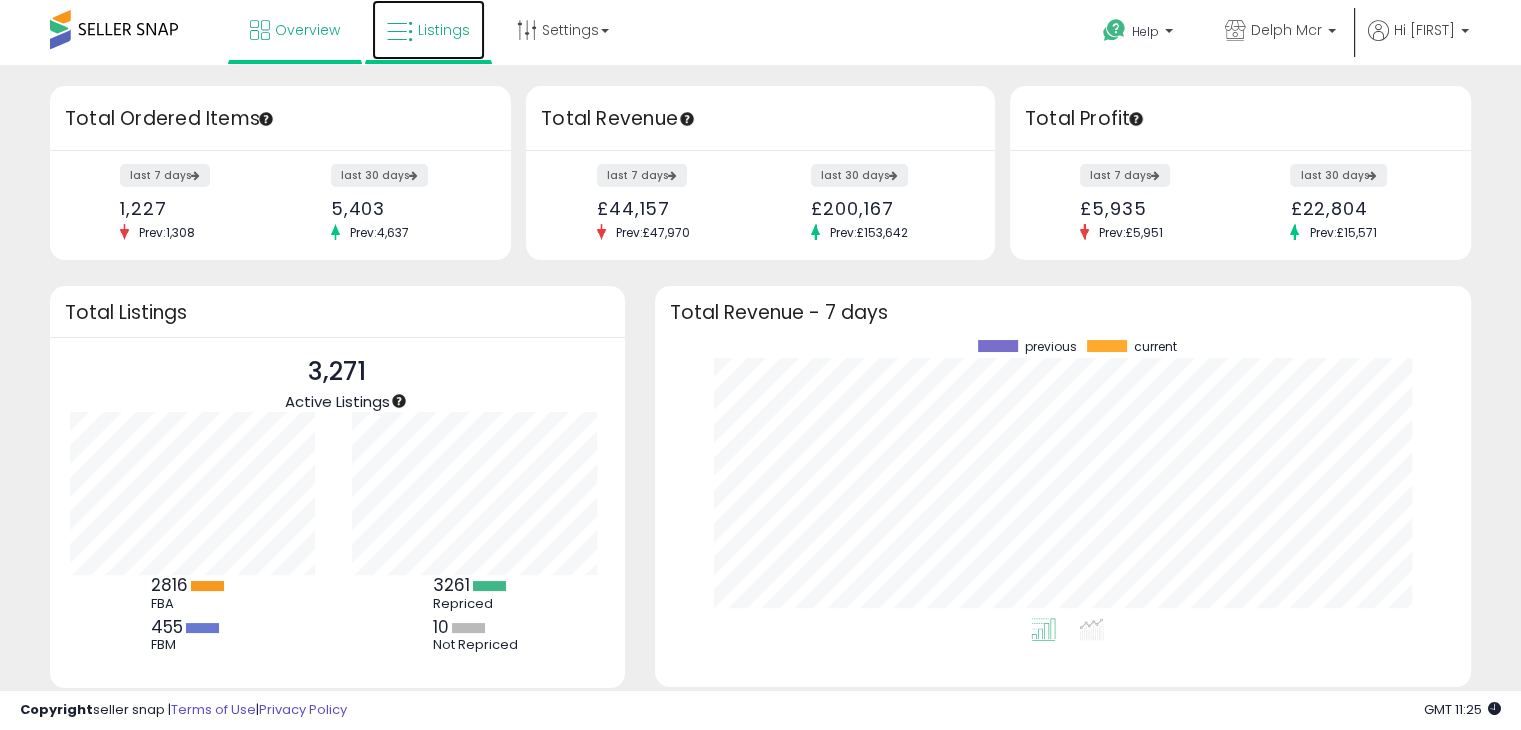 click on "Listings" at bounding box center [444, 30] 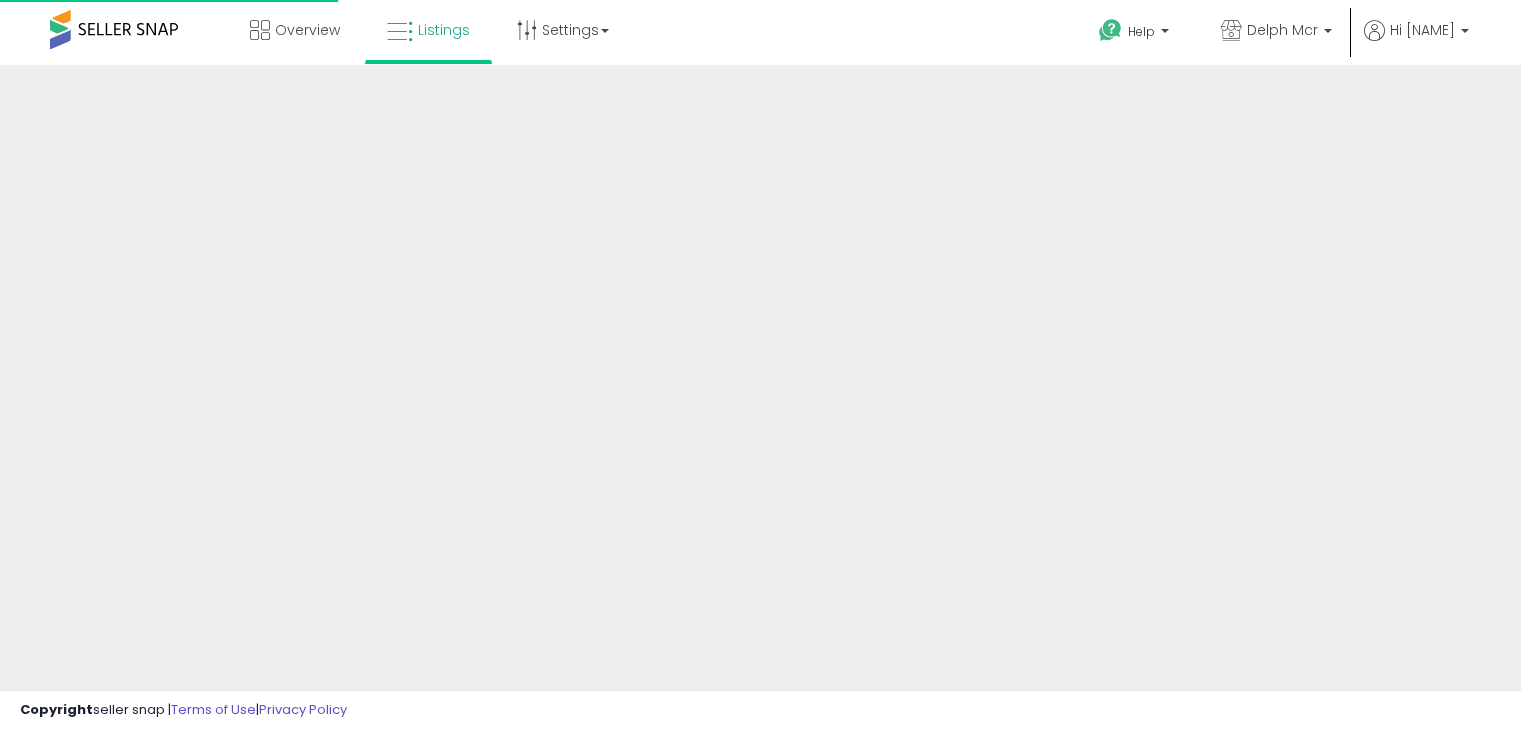 scroll, scrollTop: 0, scrollLeft: 0, axis: both 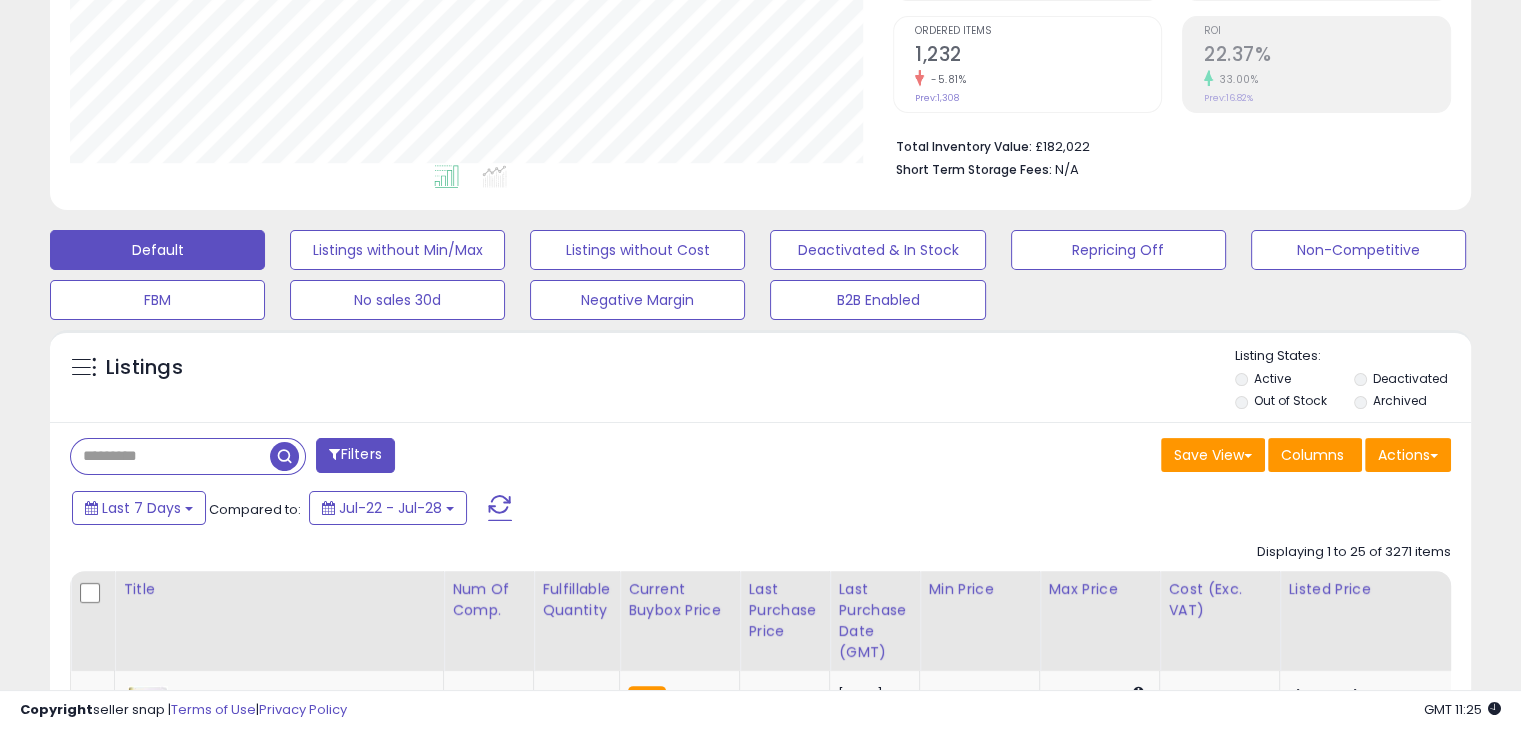 click at bounding box center (170, 456) 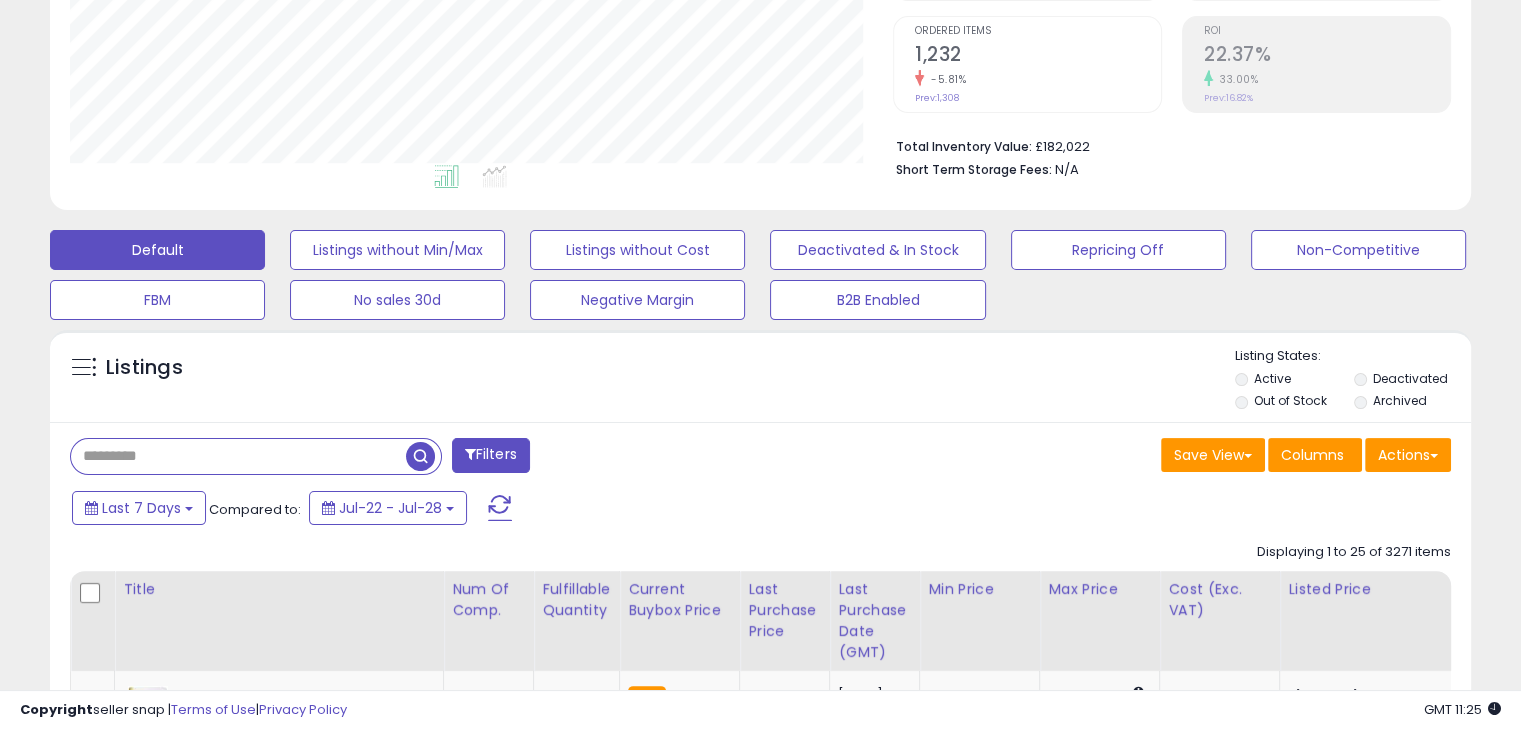 paste on "**********" 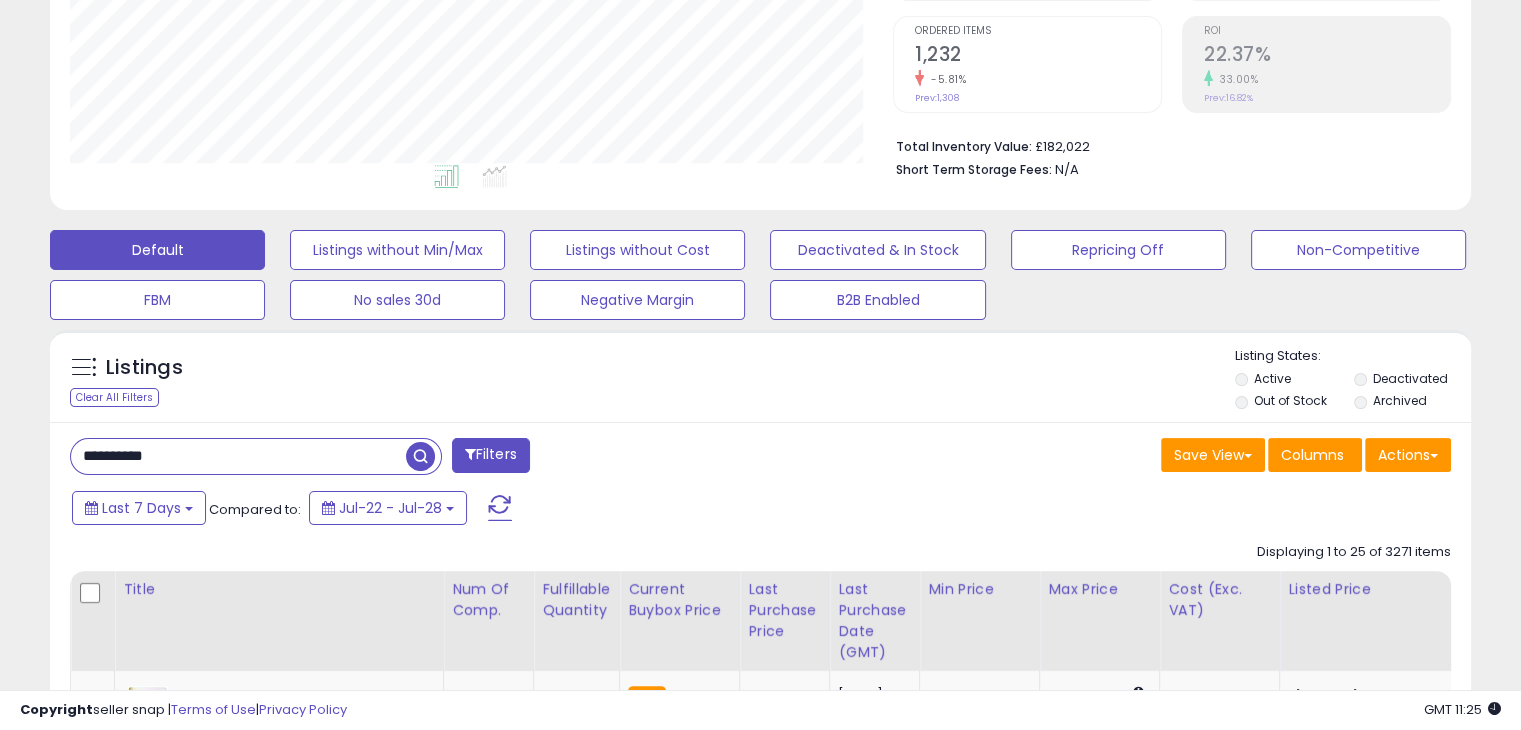 type on "**********" 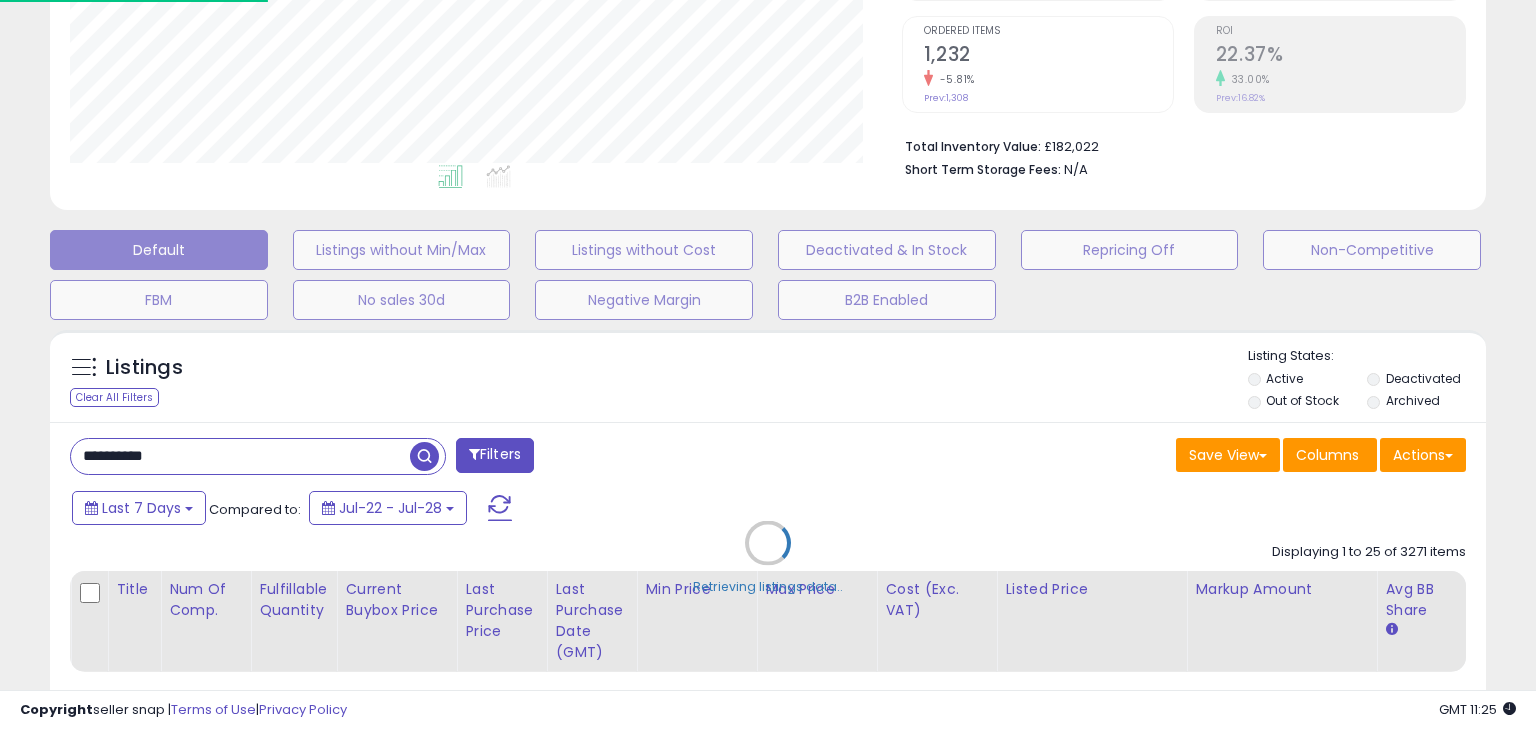 scroll, scrollTop: 999589, scrollLeft: 999168, axis: both 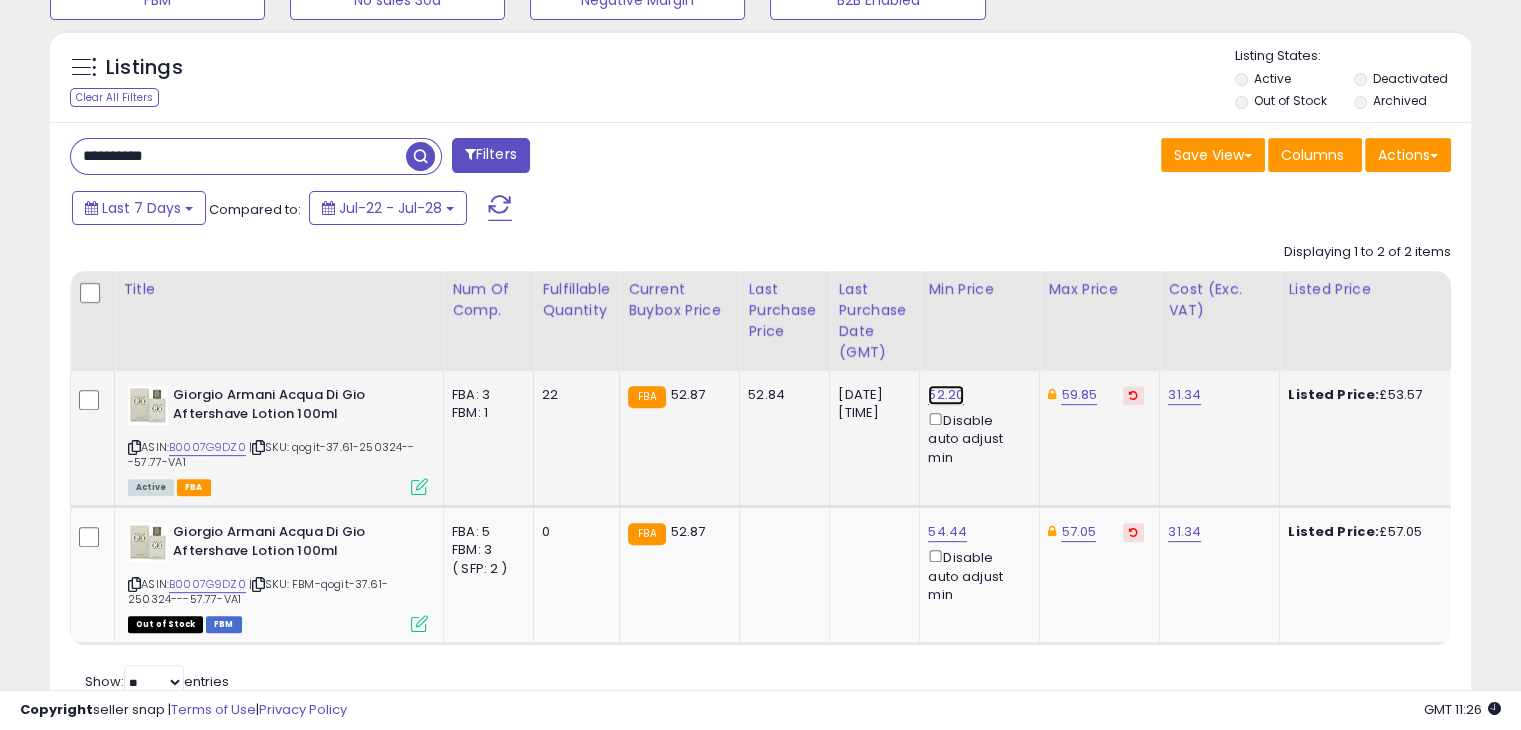 click on "52.20" at bounding box center (946, 395) 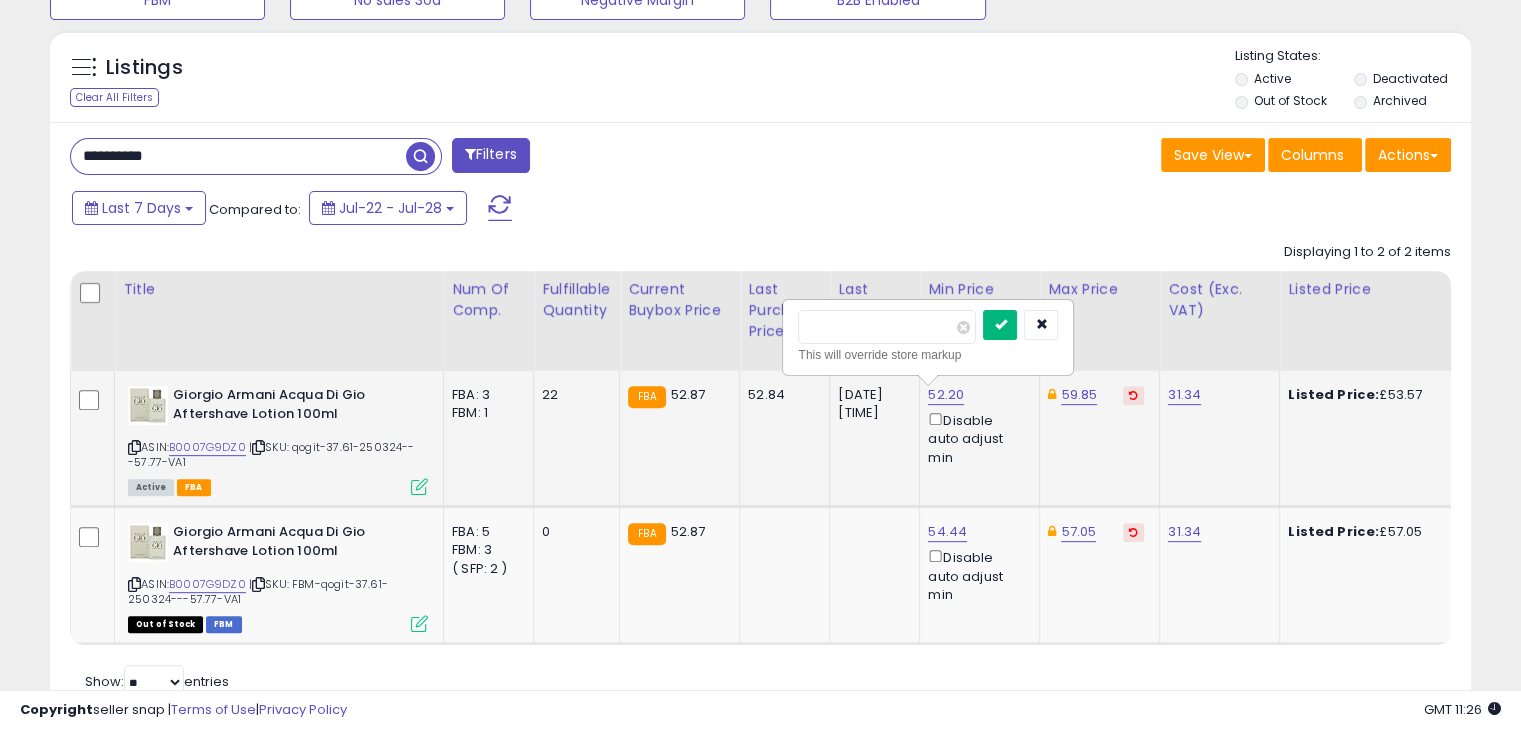type on "*****" 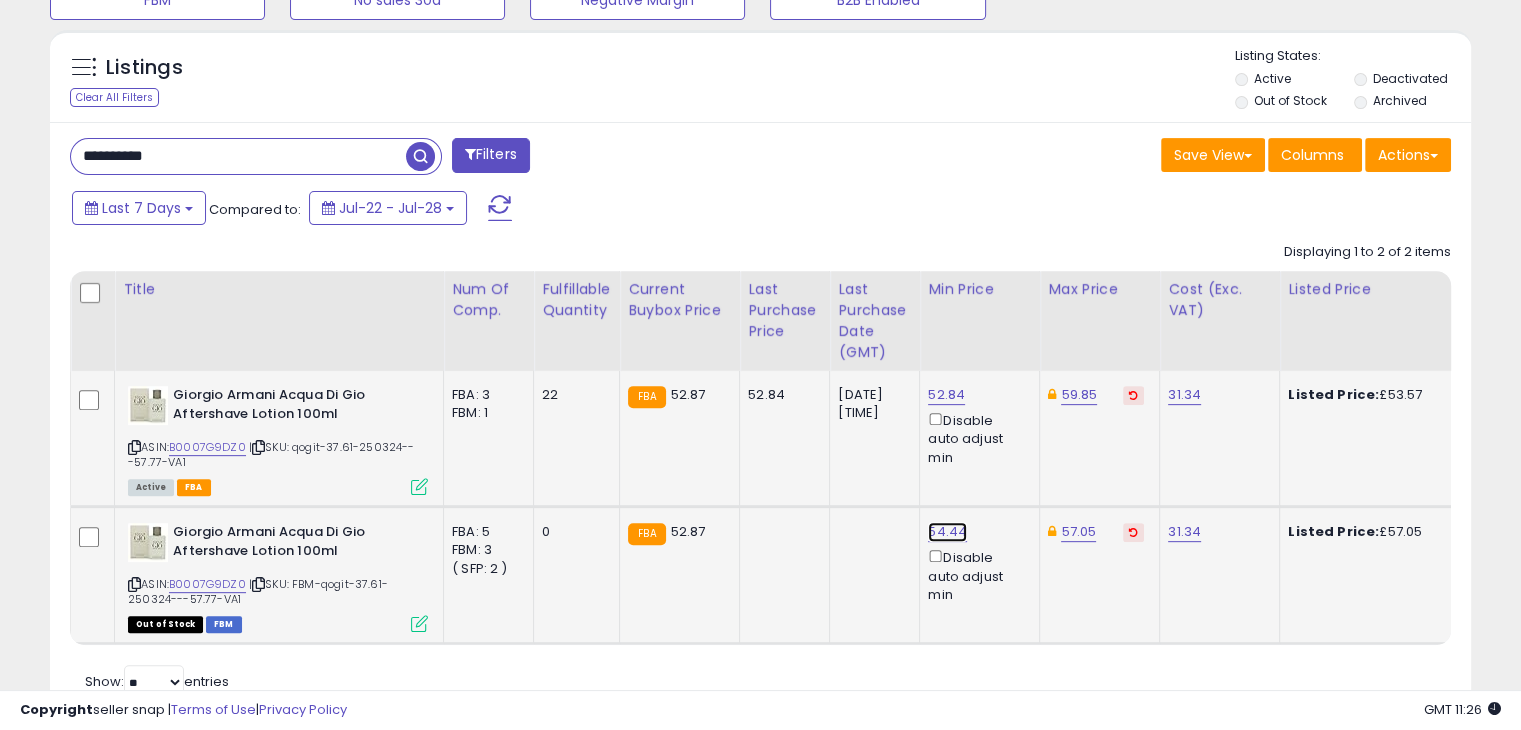 click on "54.44" at bounding box center [946, 395] 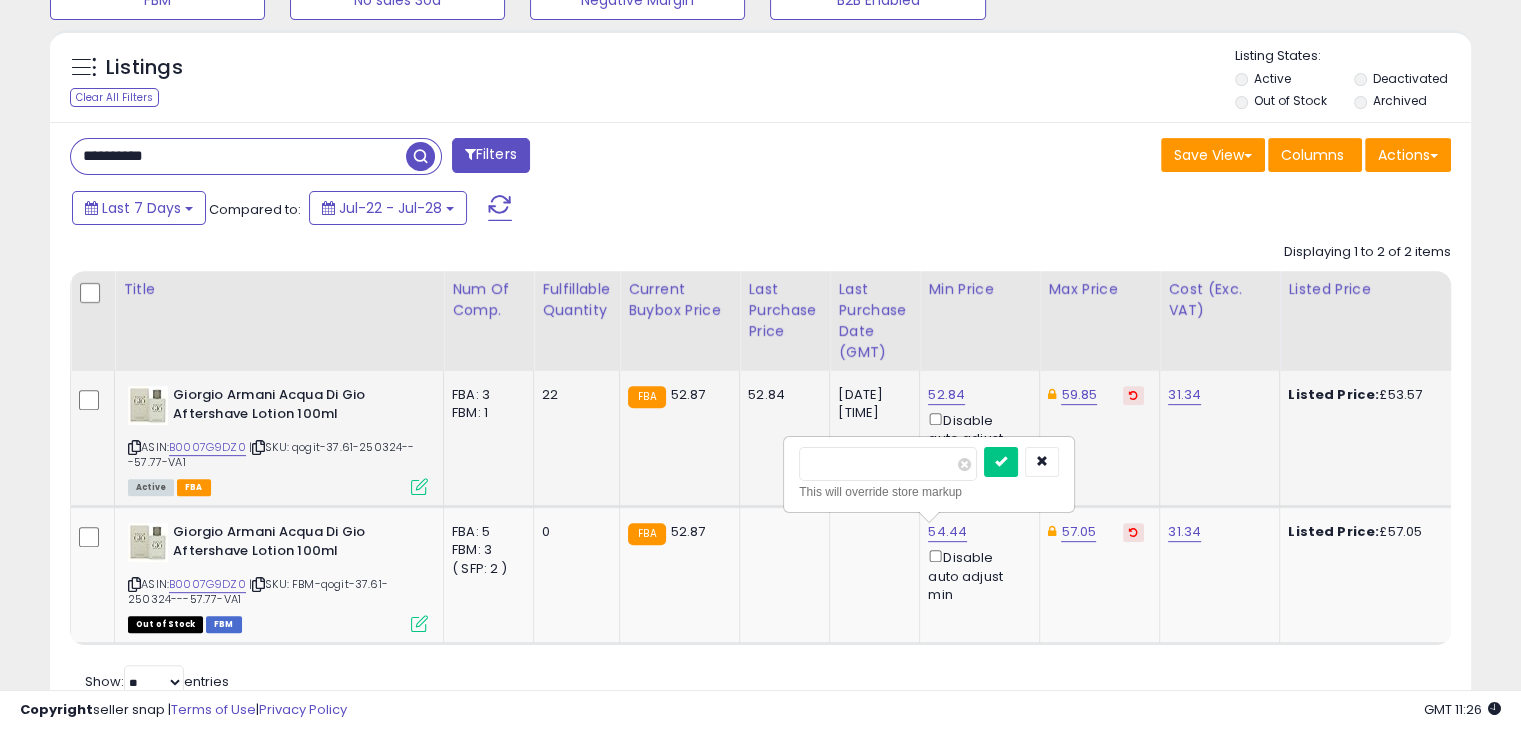 drag, startPoint x: 853, startPoint y: 458, endPoint x: 768, endPoint y: 469, distance: 85.70881 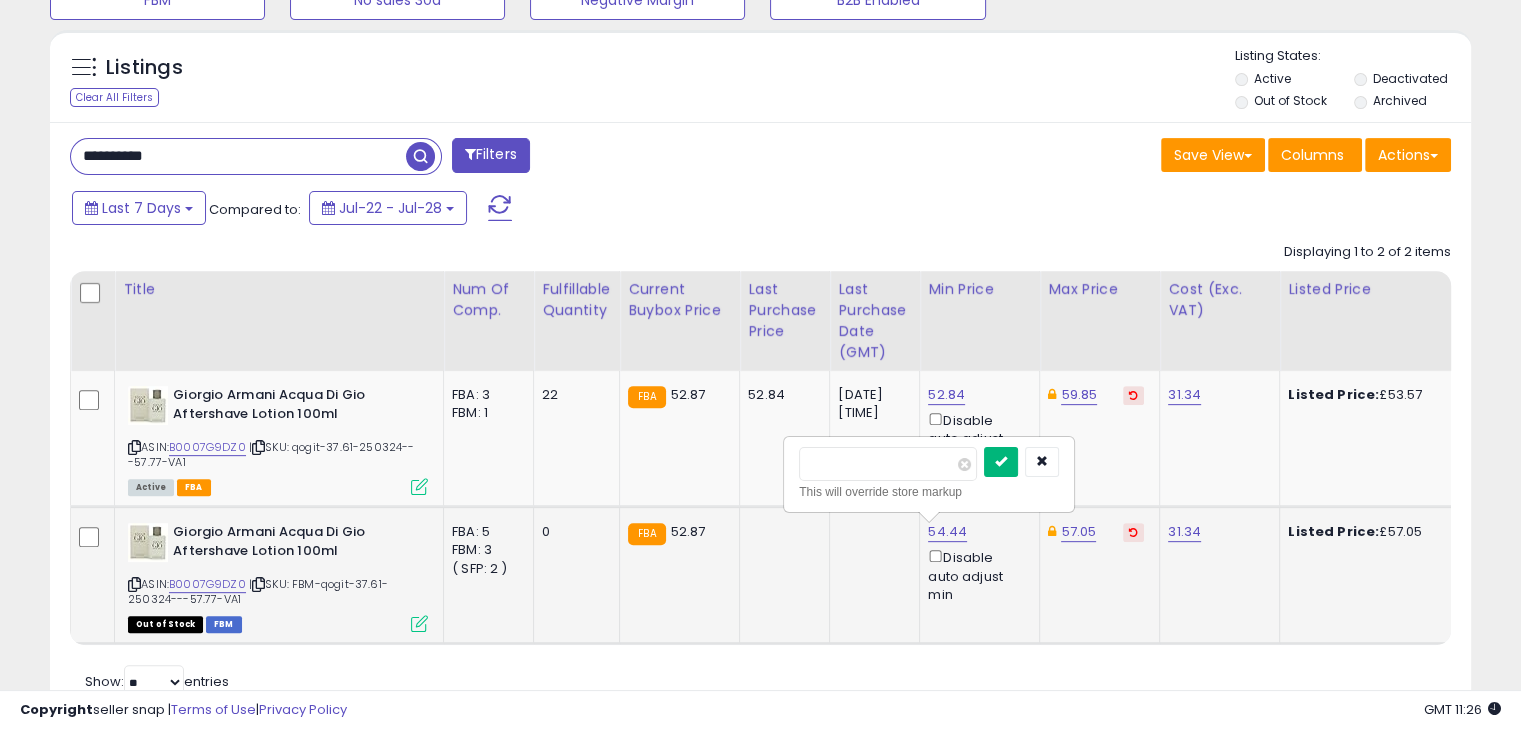 type on "*****" 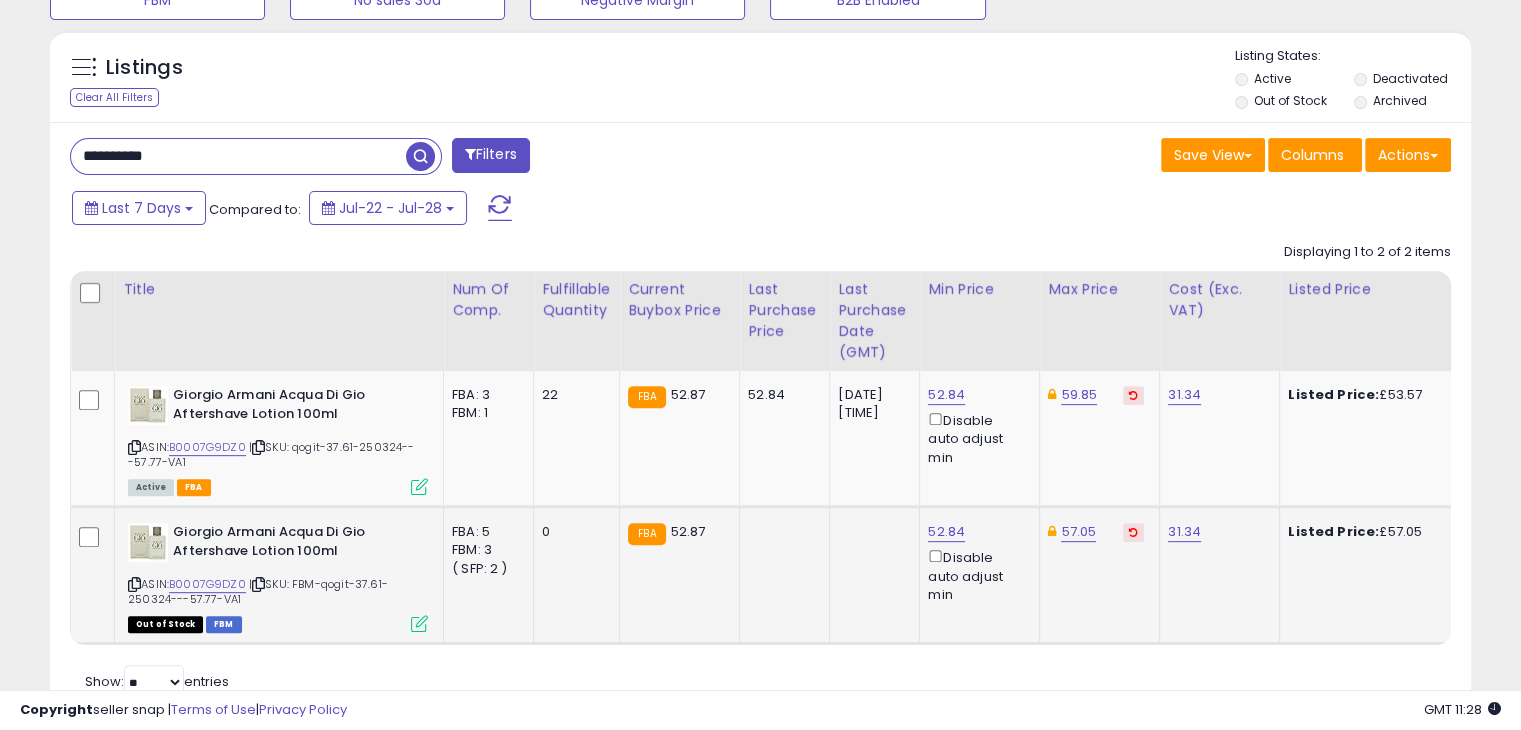 drag, startPoint x: 188, startPoint y: 153, endPoint x: 48, endPoint y: 153, distance: 140 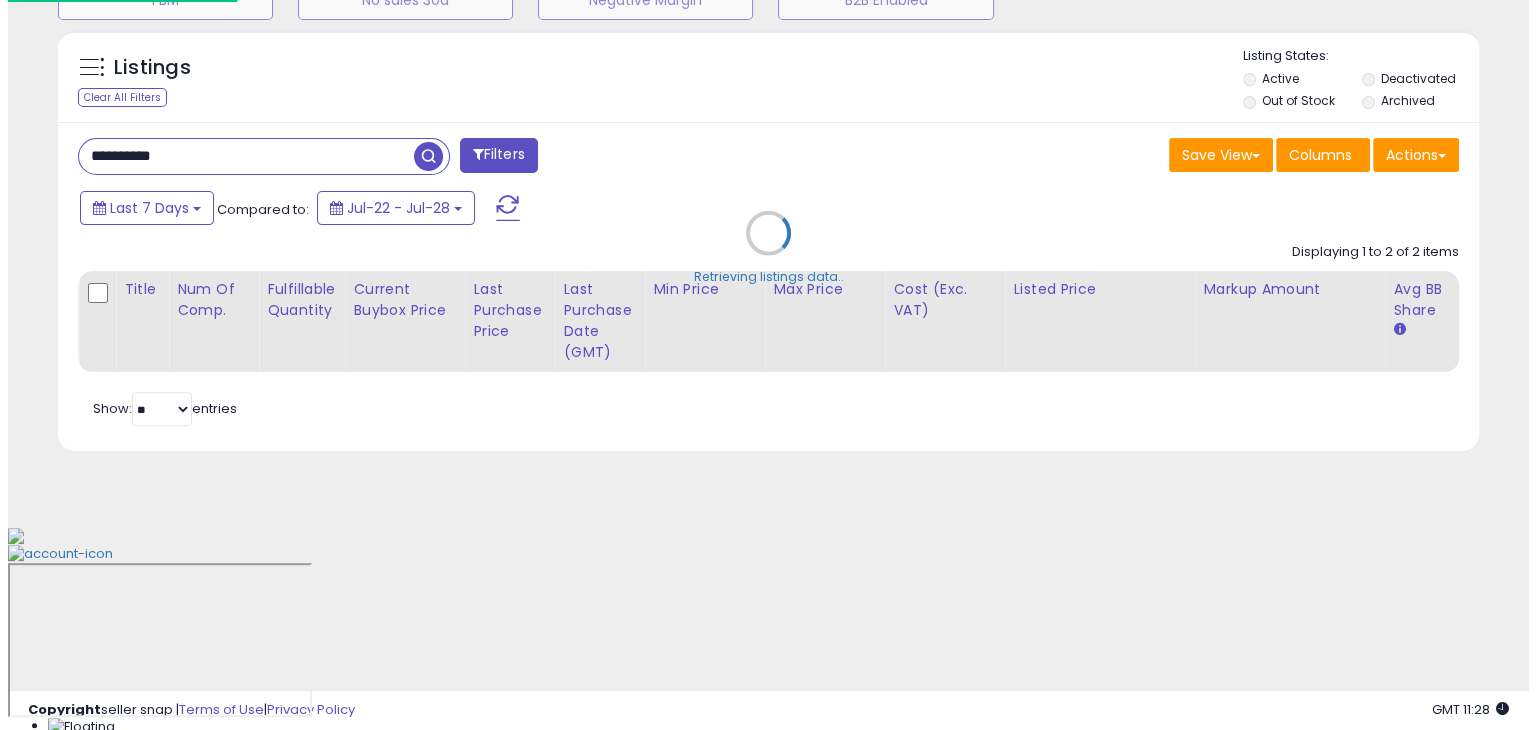 scroll, scrollTop: 510, scrollLeft: 0, axis: vertical 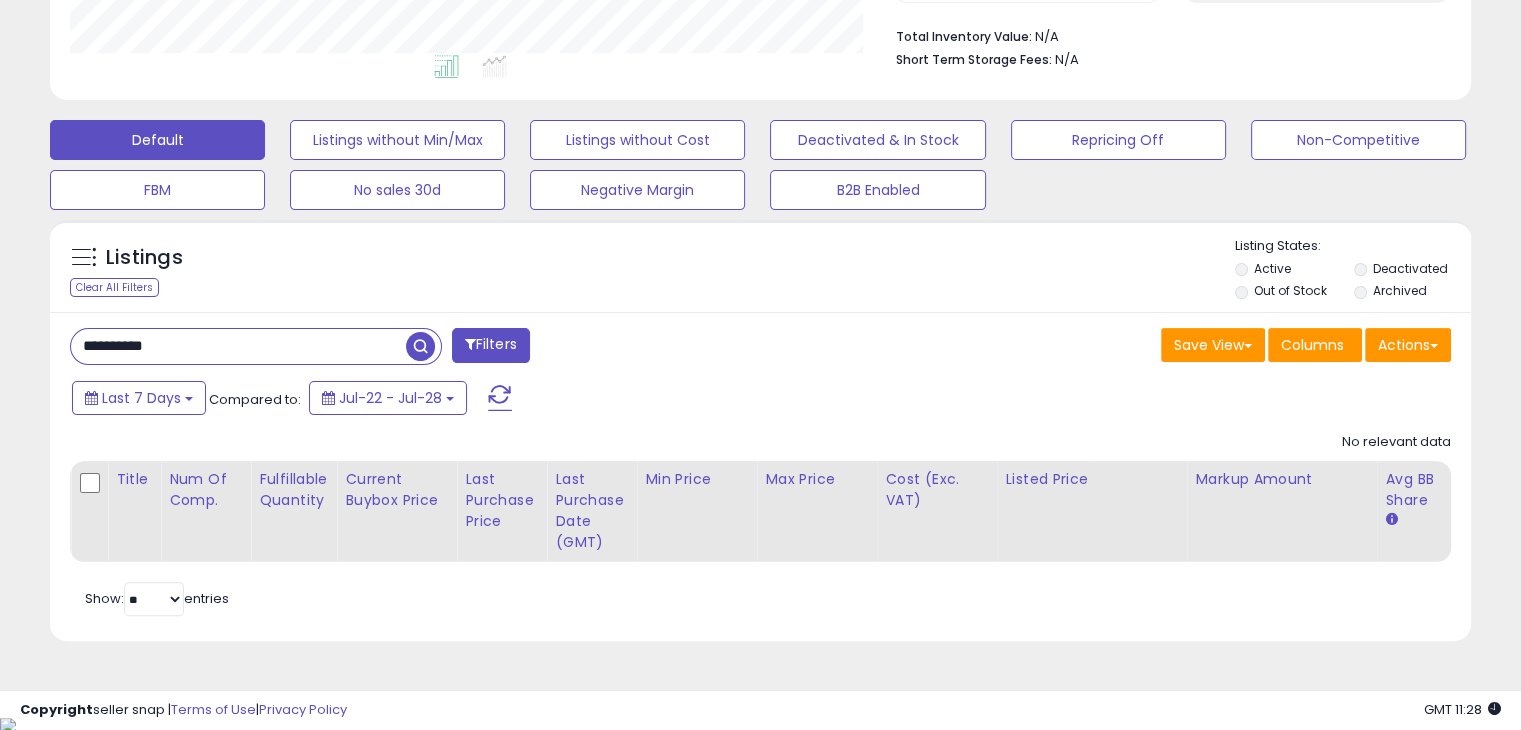 click at bounding box center (420, 346) 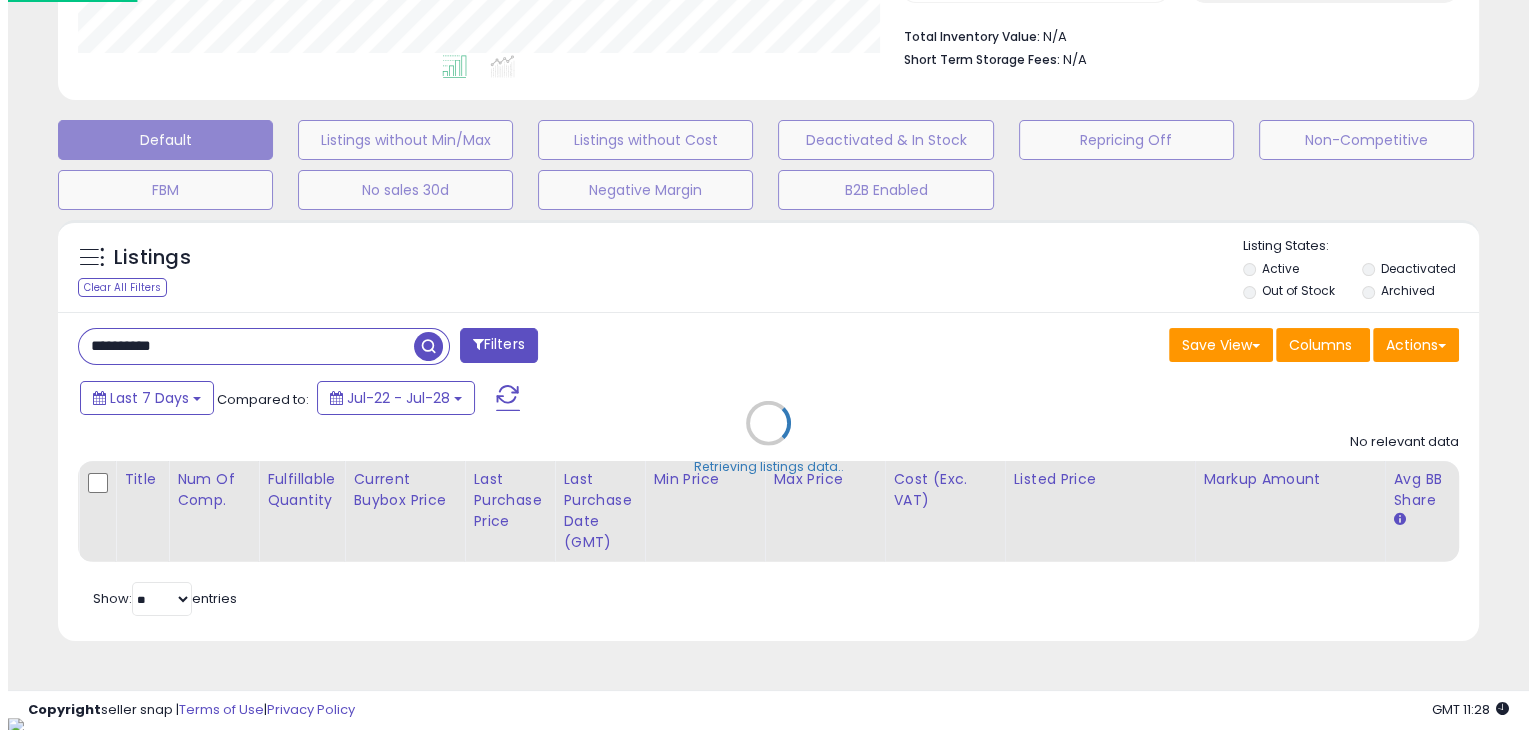 scroll, scrollTop: 999589, scrollLeft: 999168, axis: both 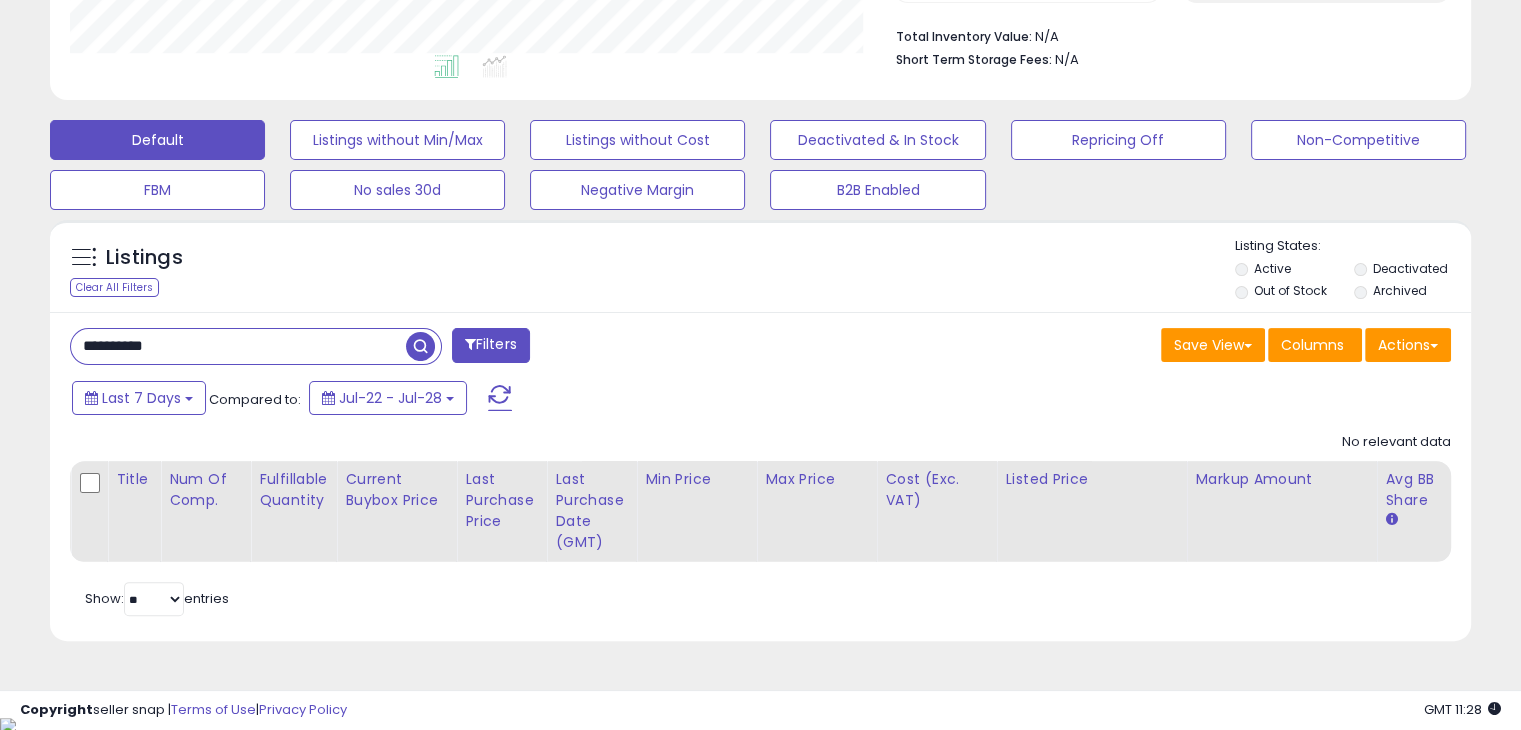 drag, startPoint x: 200, startPoint y: 350, endPoint x: 70, endPoint y: 350, distance: 130 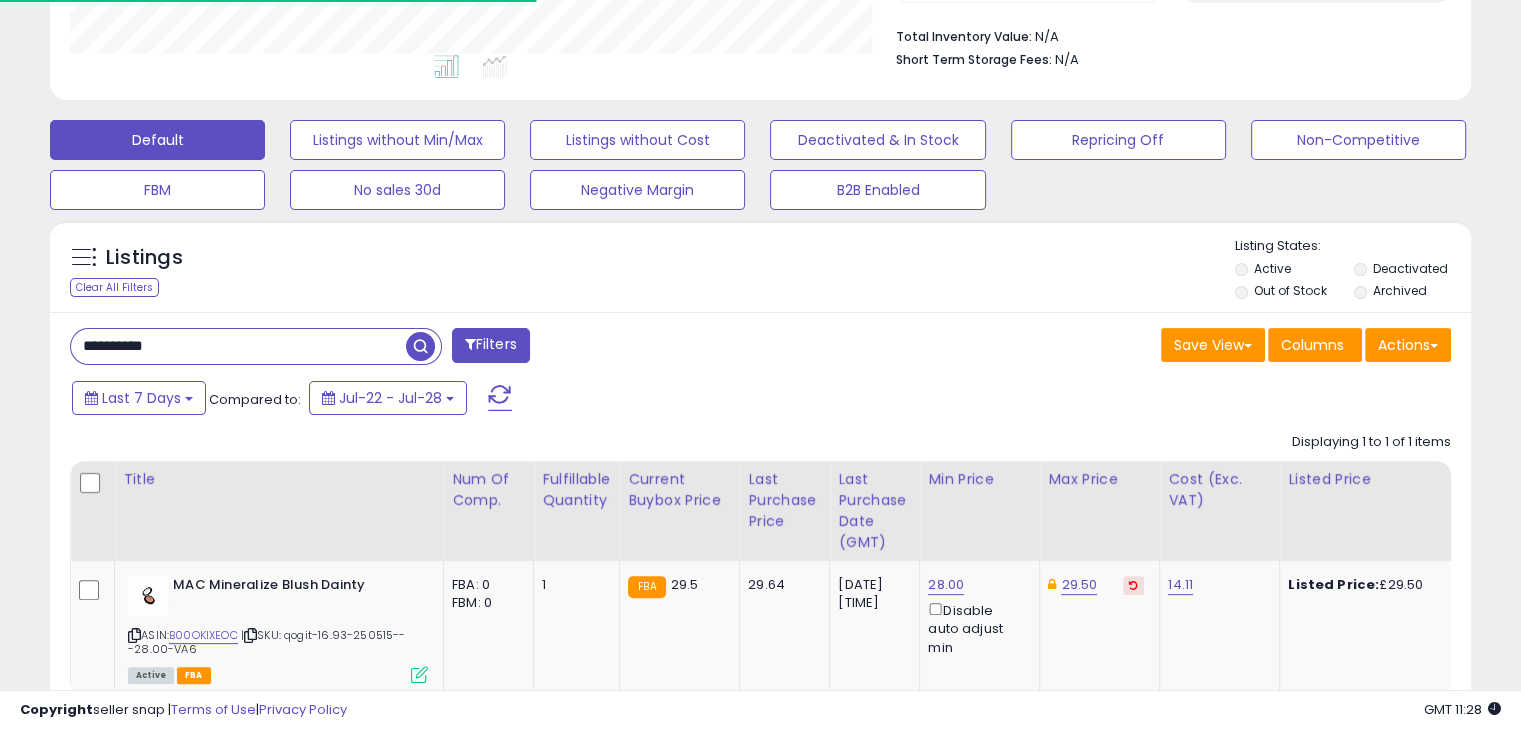 scroll, scrollTop: 409, scrollLeft: 822, axis: both 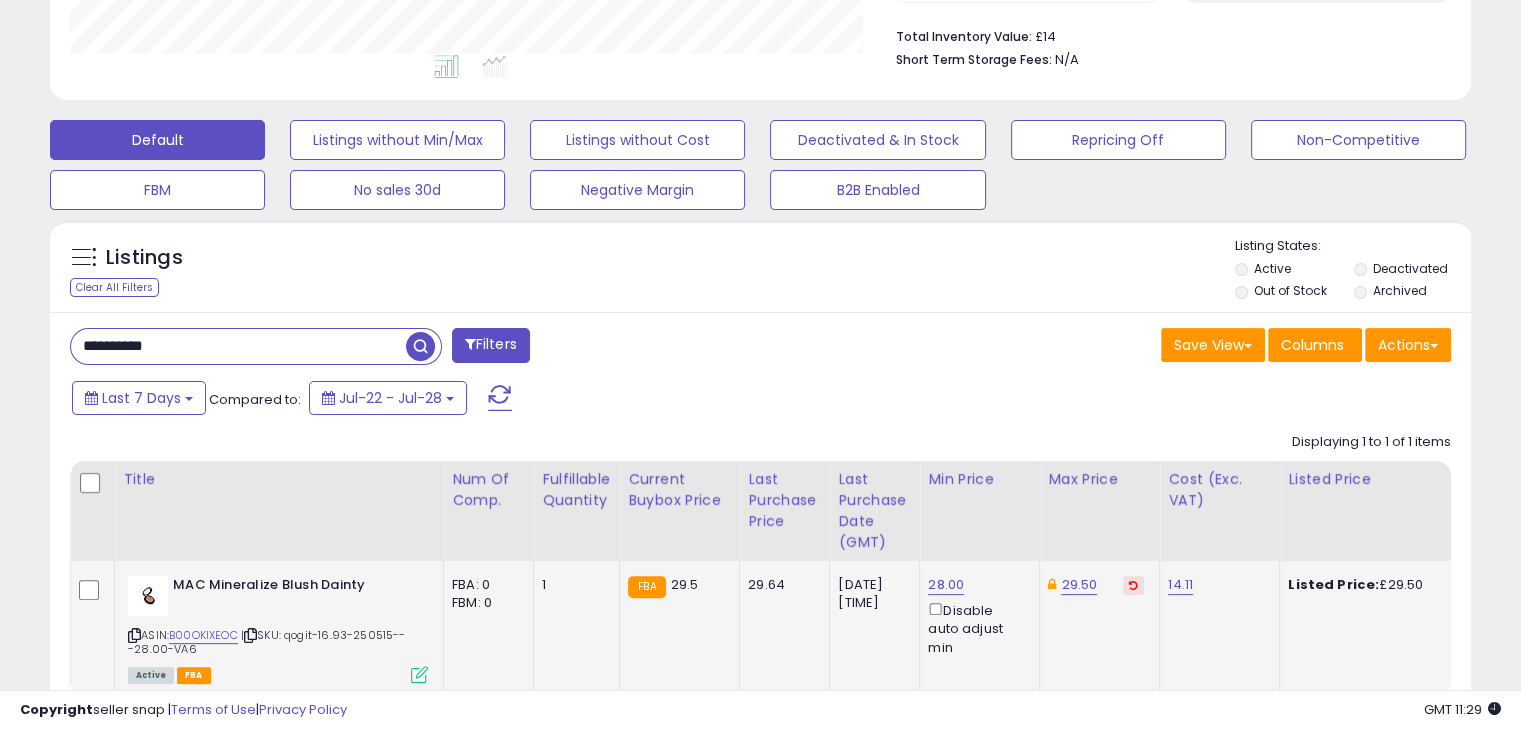 click at bounding box center (1133, 585) 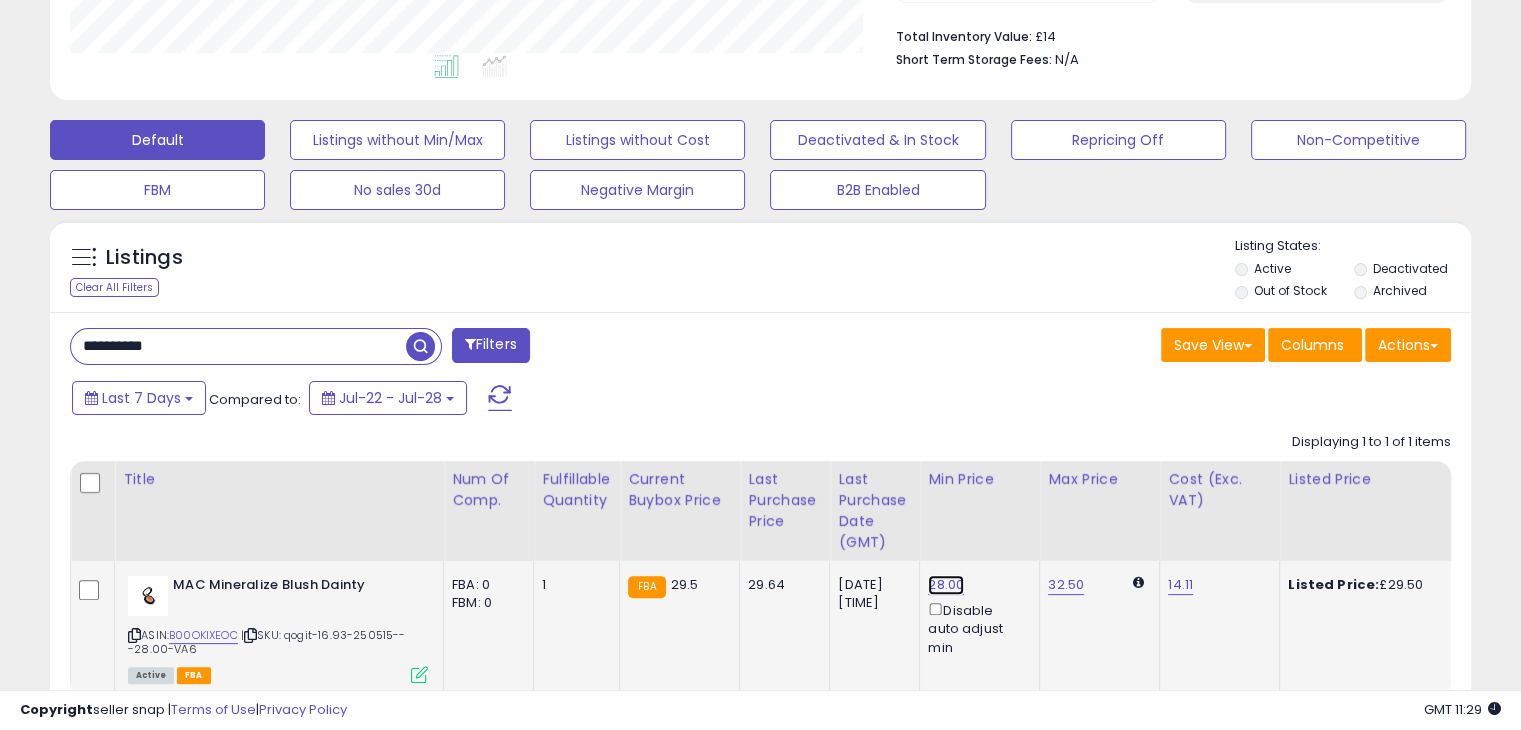 click on "28.00" at bounding box center [946, 585] 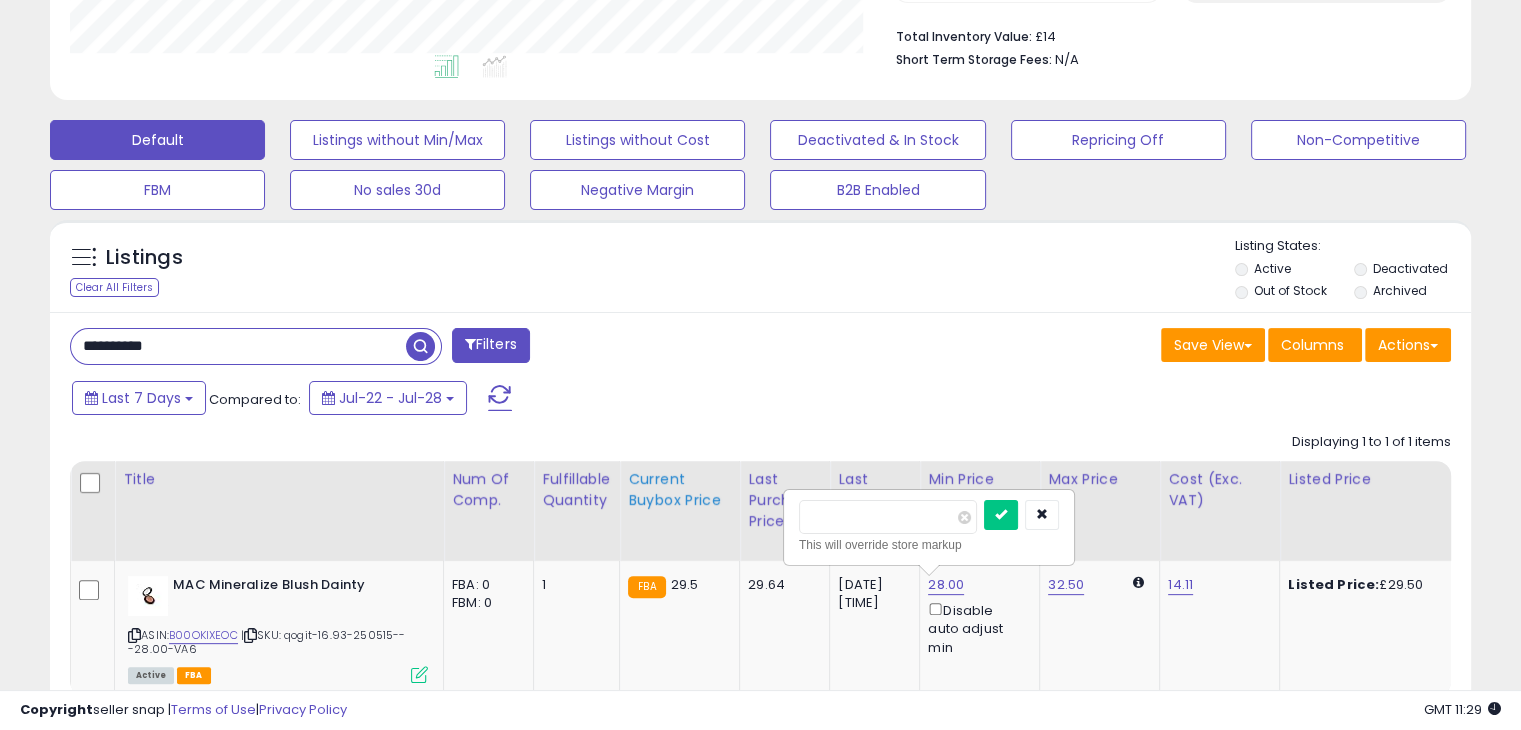 drag, startPoint x: 792, startPoint y: 517, endPoint x: 720, endPoint y: 517, distance: 72 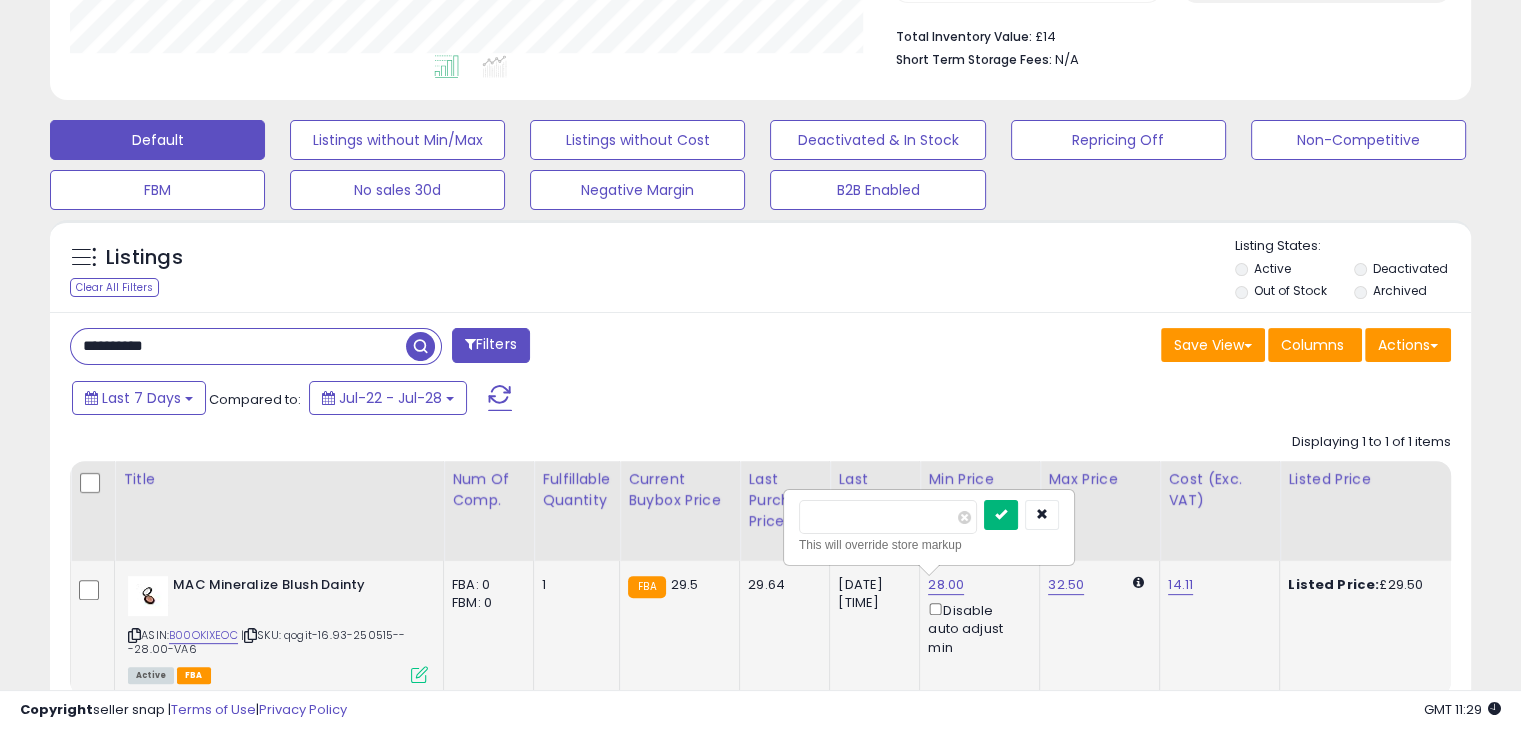 type on "*****" 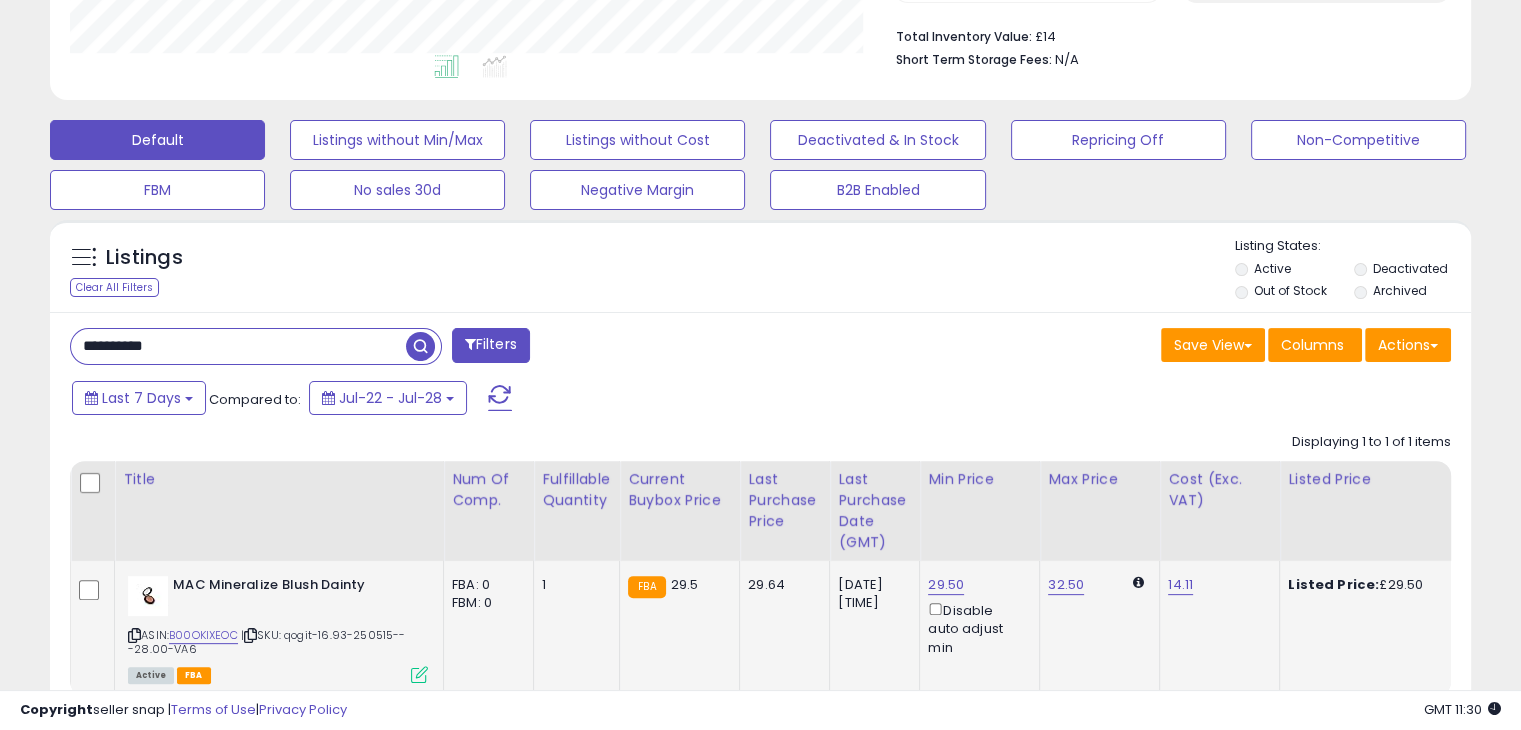 drag, startPoint x: 253, startPoint y: 340, endPoint x: 44, endPoint y: 360, distance: 209.95476 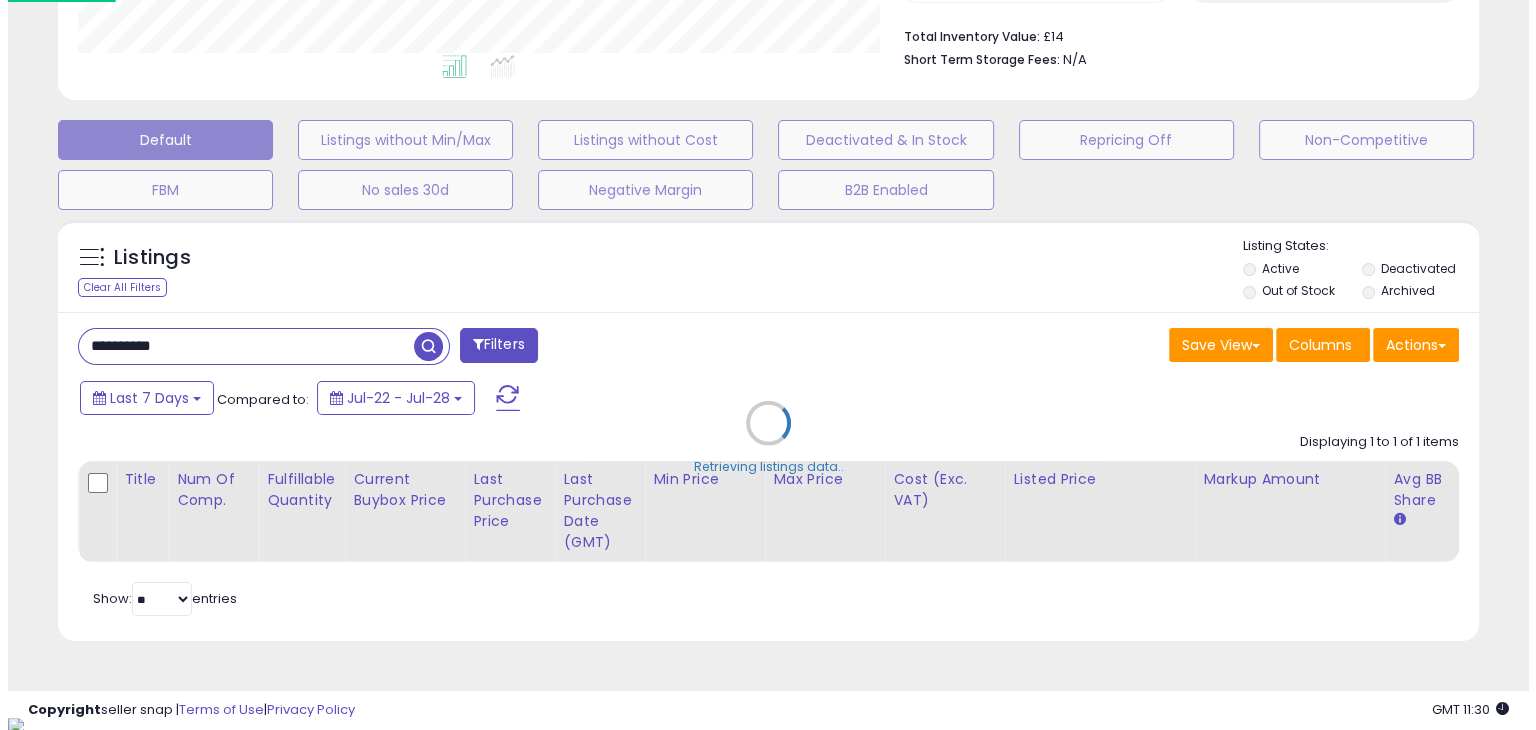 scroll, scrollTop: 999589, scrollLeft: 999168, axis: both 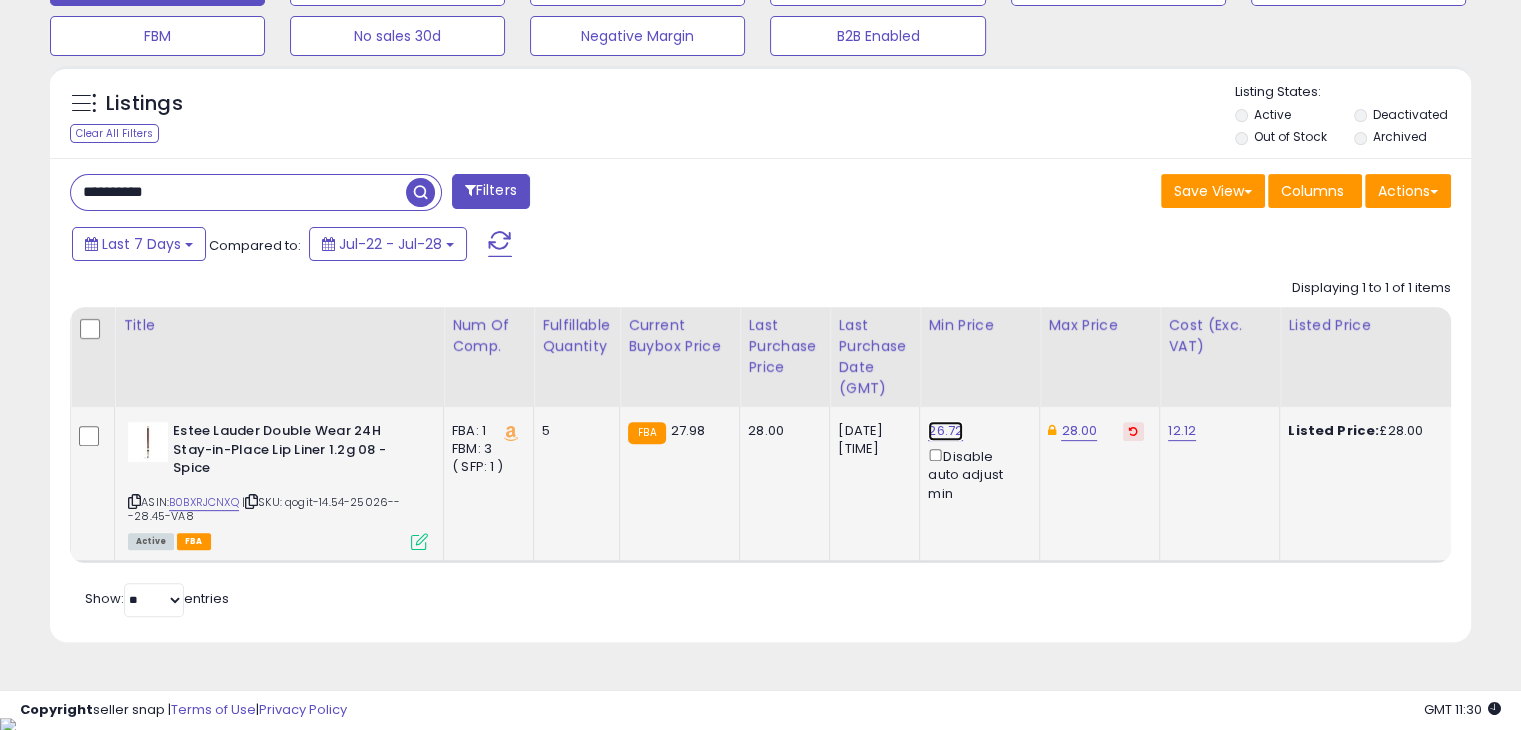 click on "26.72" at bounding box center (945, 431) 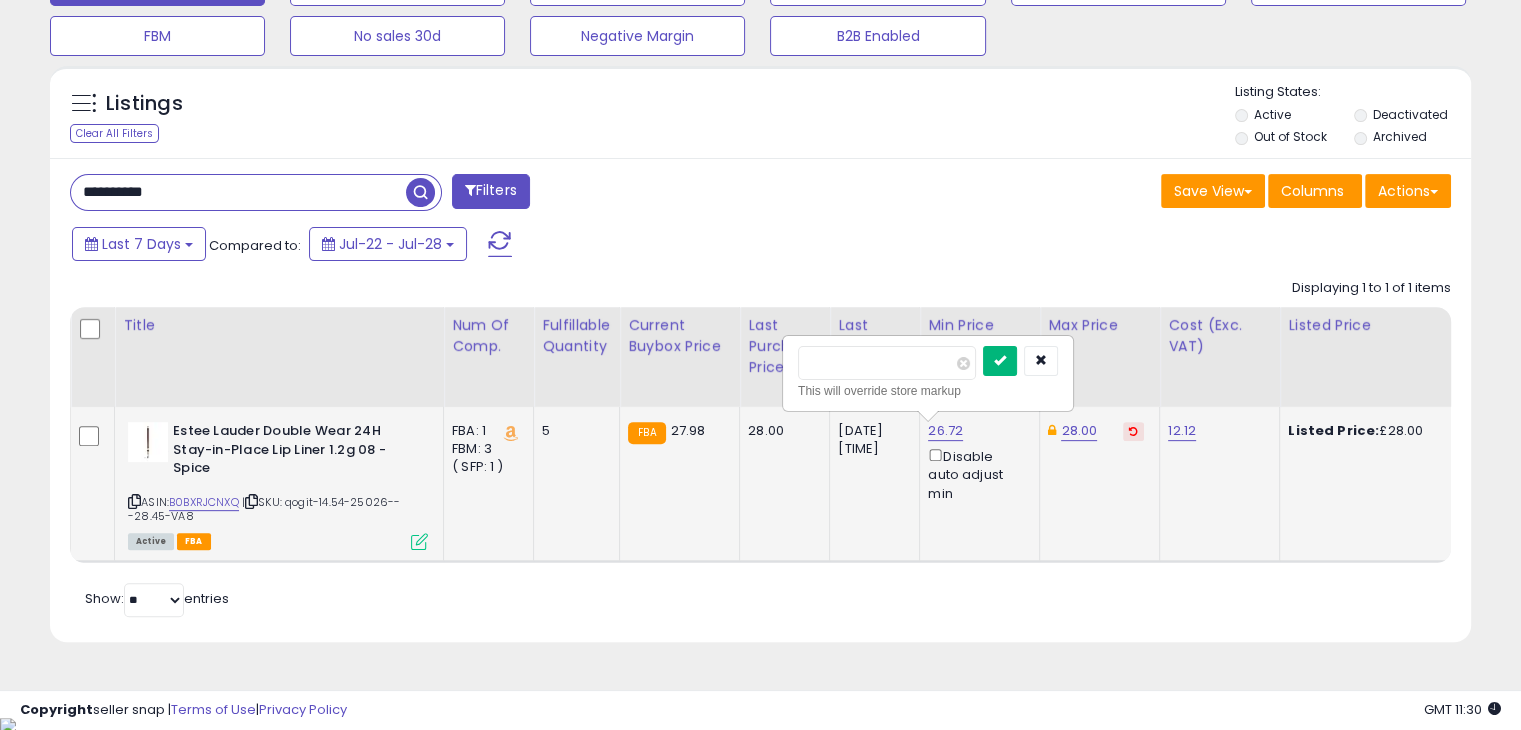 type on "*****" 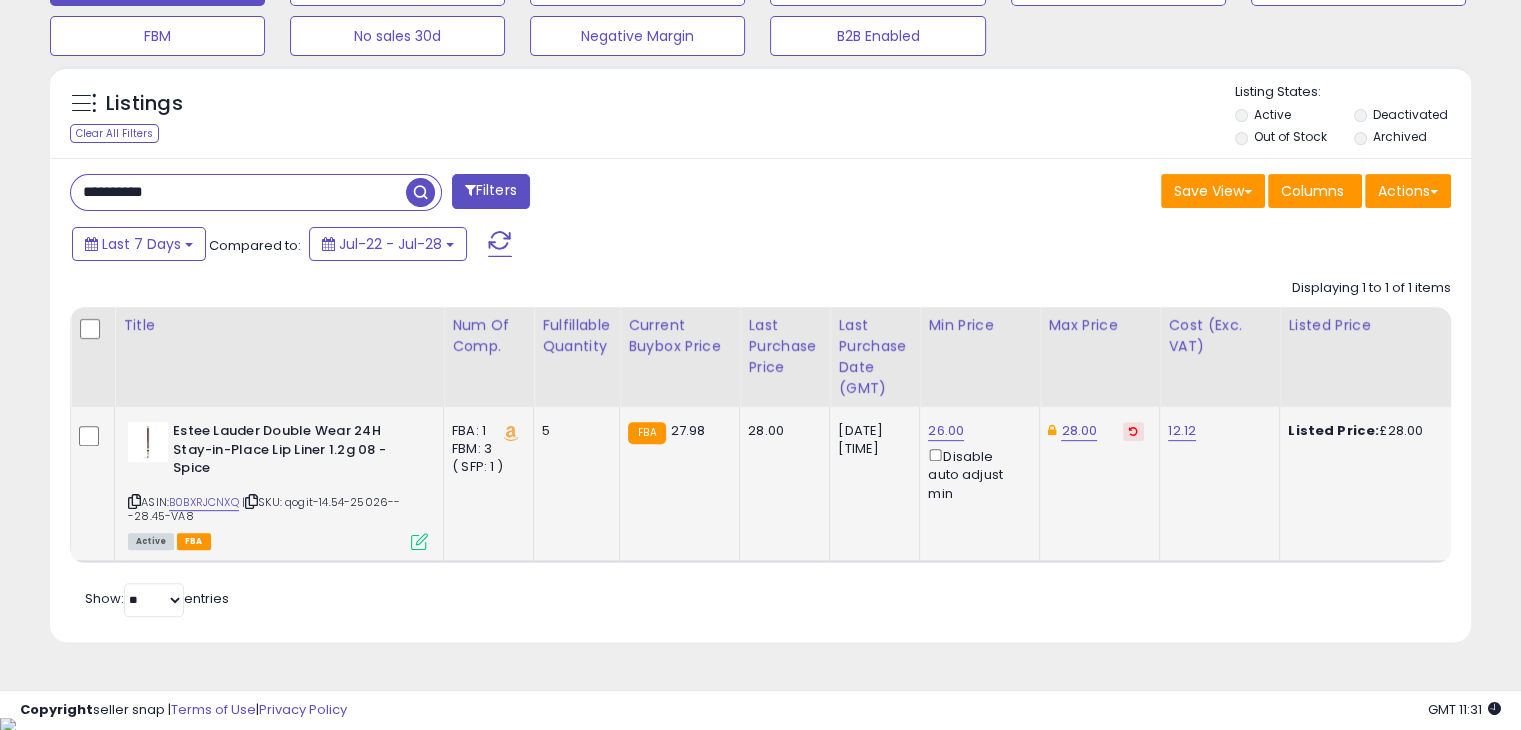 drag, startPoint x: 272, startPoint y: 190, endPoint x: 43, endPoint y: 195, distance: 229.05458 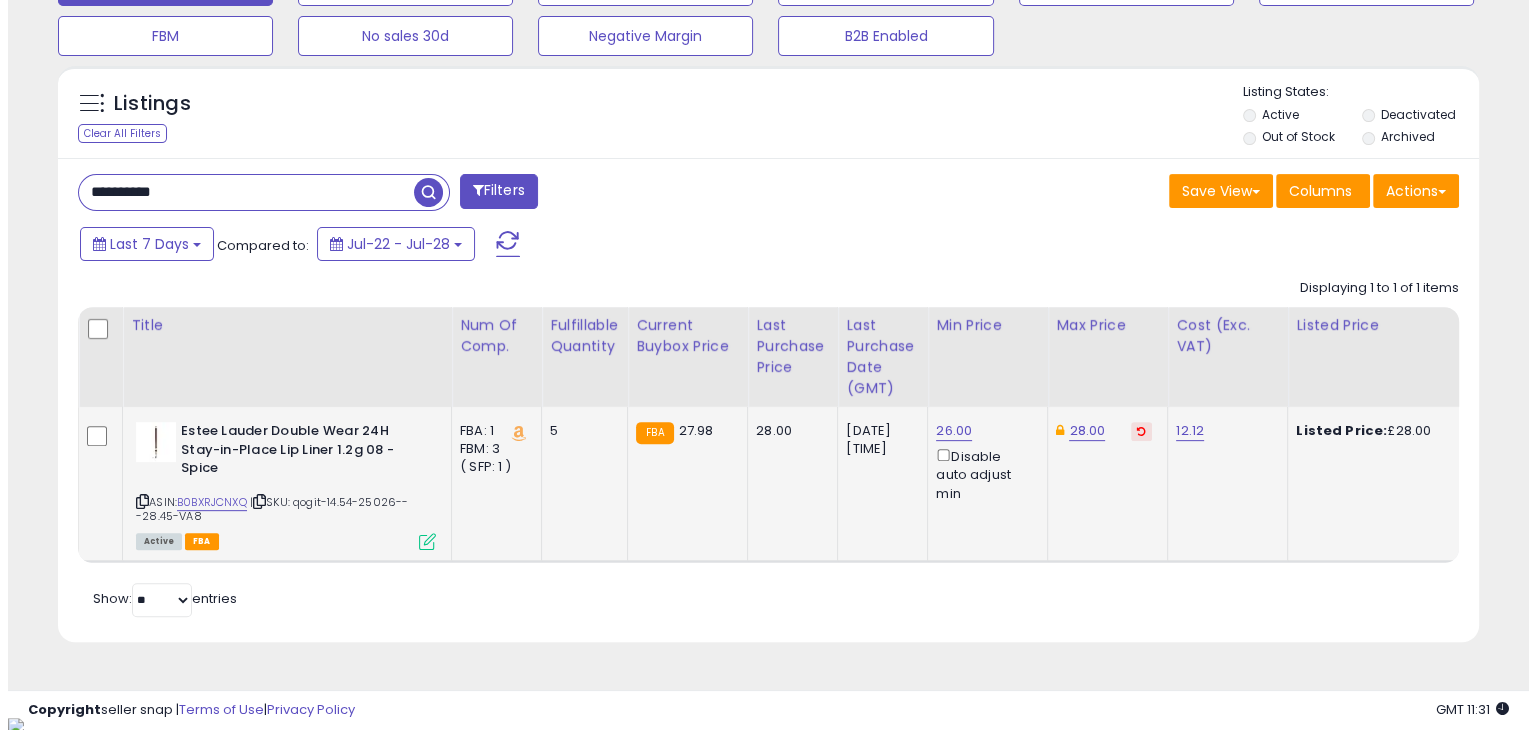 scroll, scrollTop: 510, scrollLeft: 0, axis: vertical 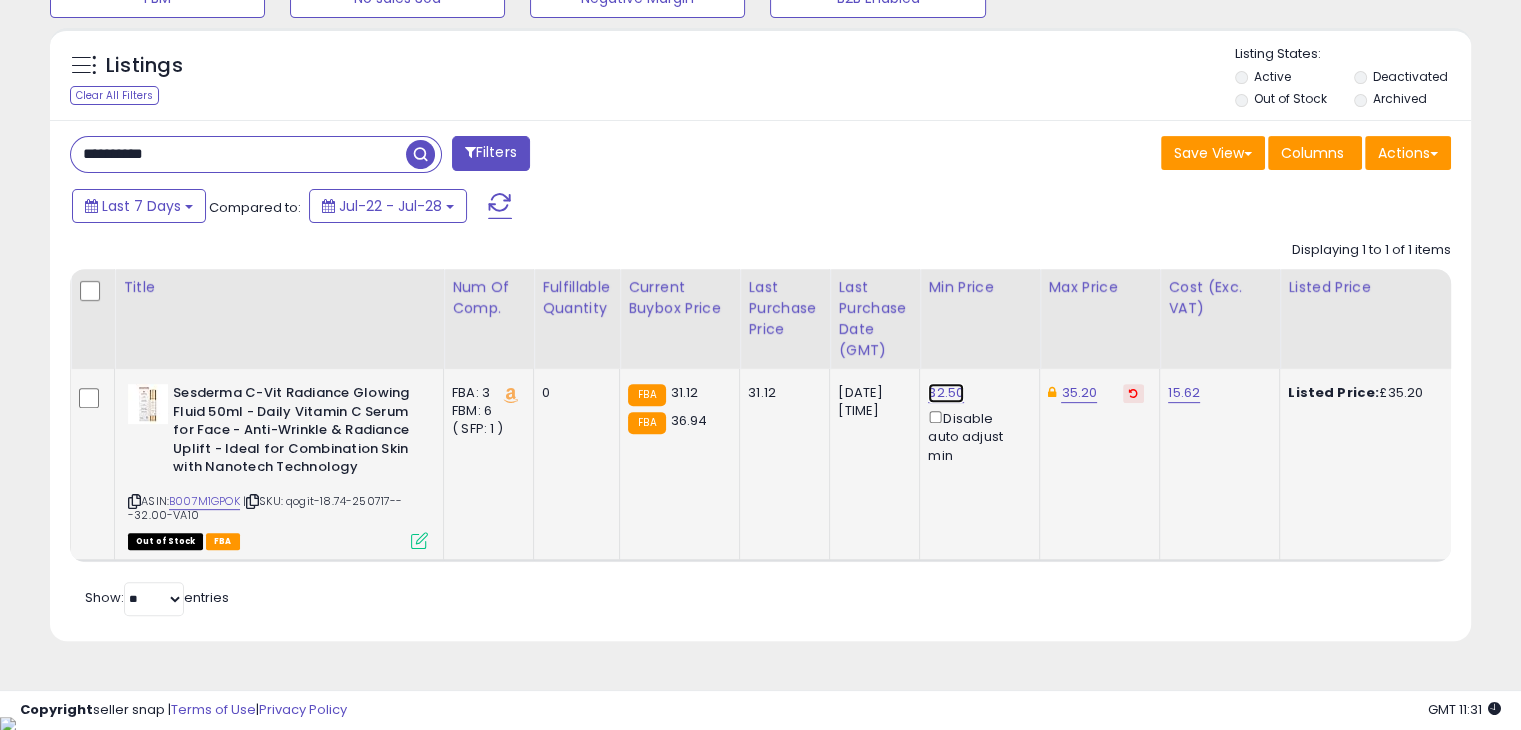 click on "32.50" at bounding box center (946, 393) 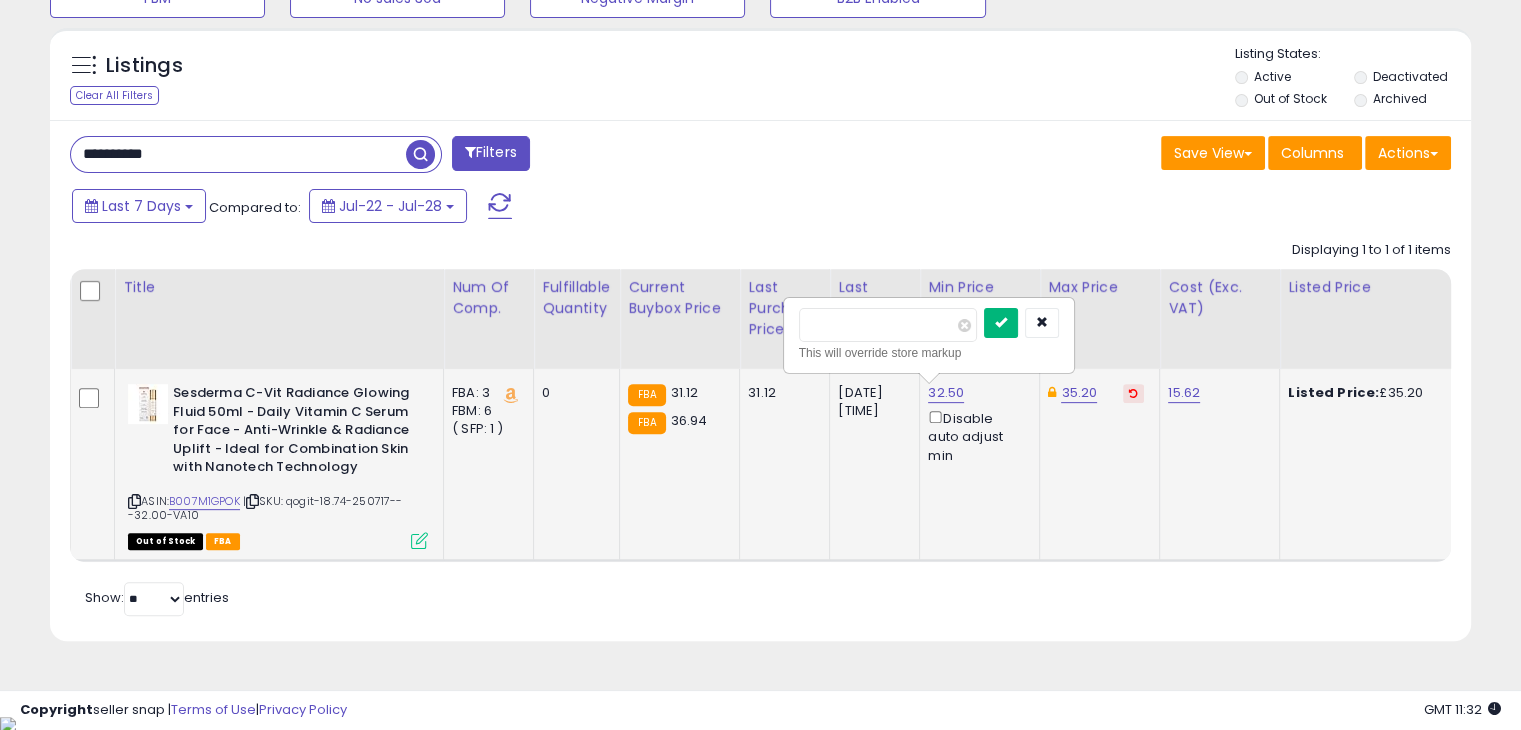 type on "*****" 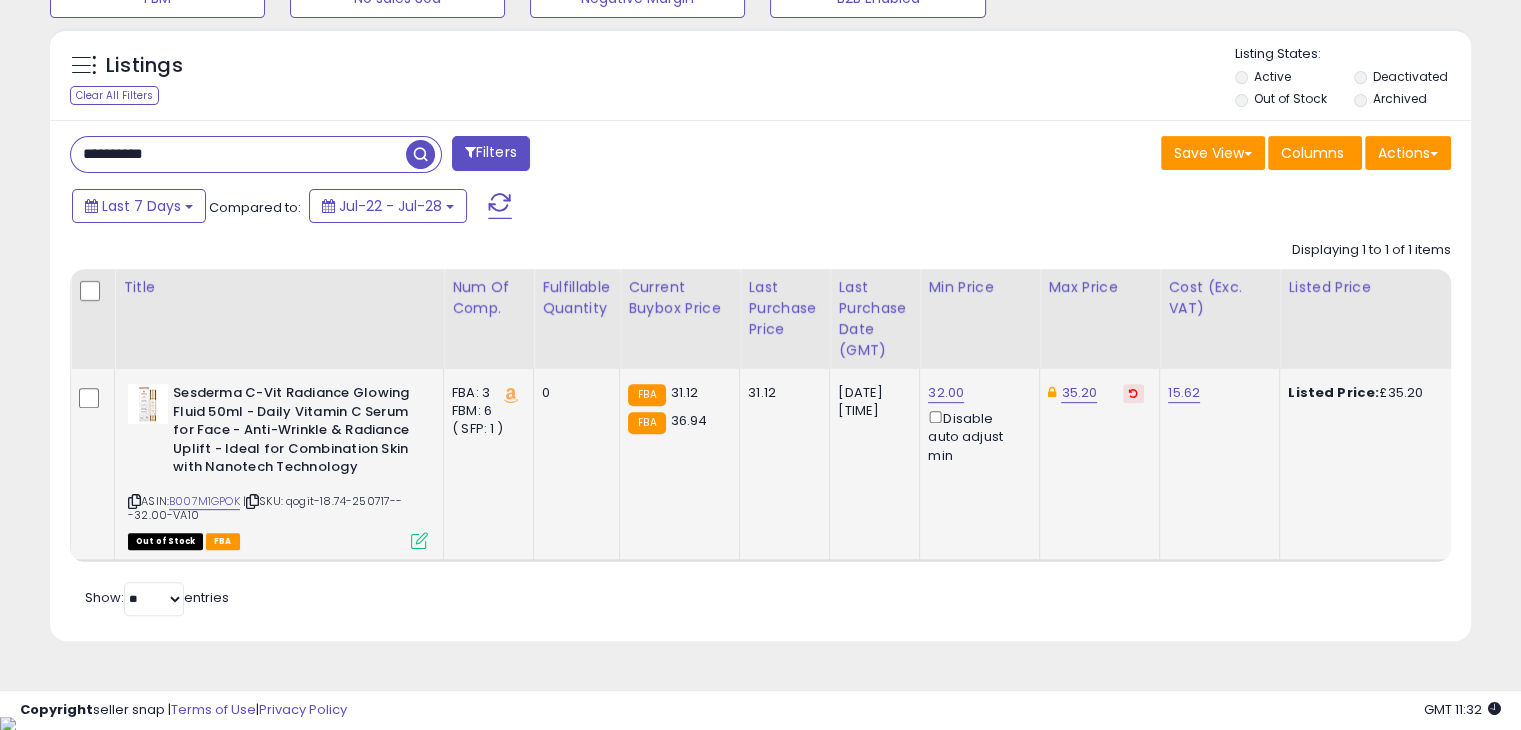 drag, startPoint x: 320, startPoint y: 148, endPoint x: 52, endPoint y: 165, distance: 268.53864 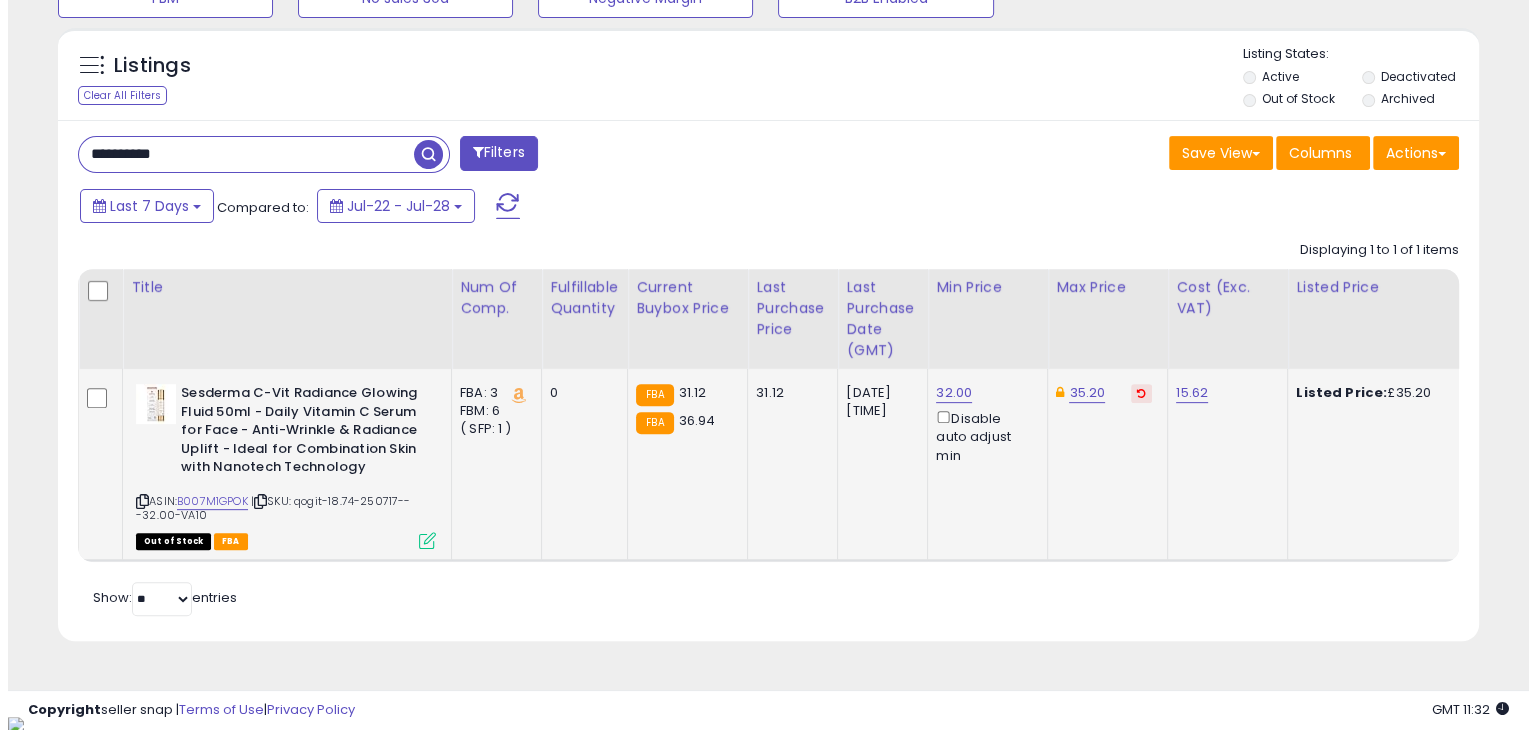 scroll, scrollTop: 510, scrollLeft: 0, axis: vertical 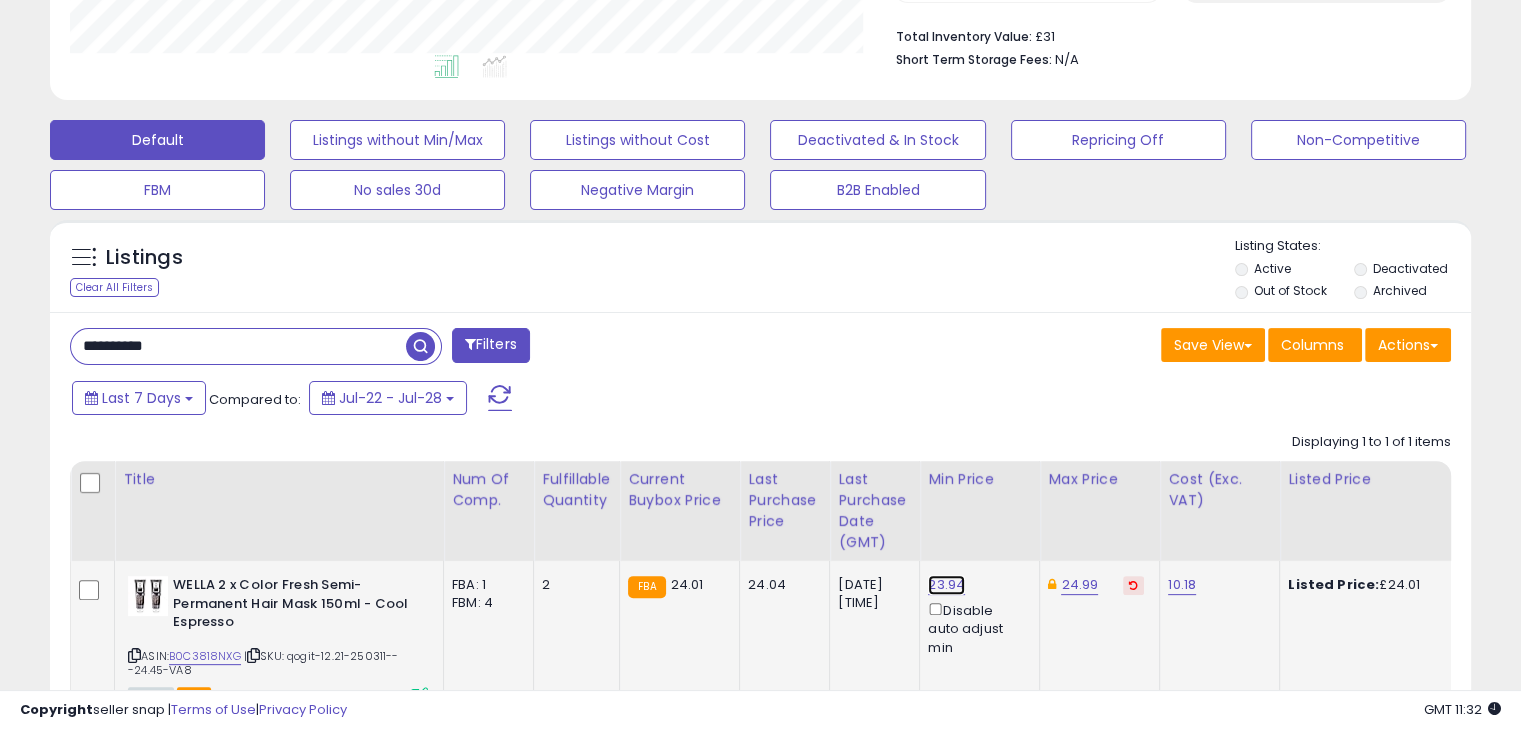 click on "23.94" at bounding box center (946, 585) 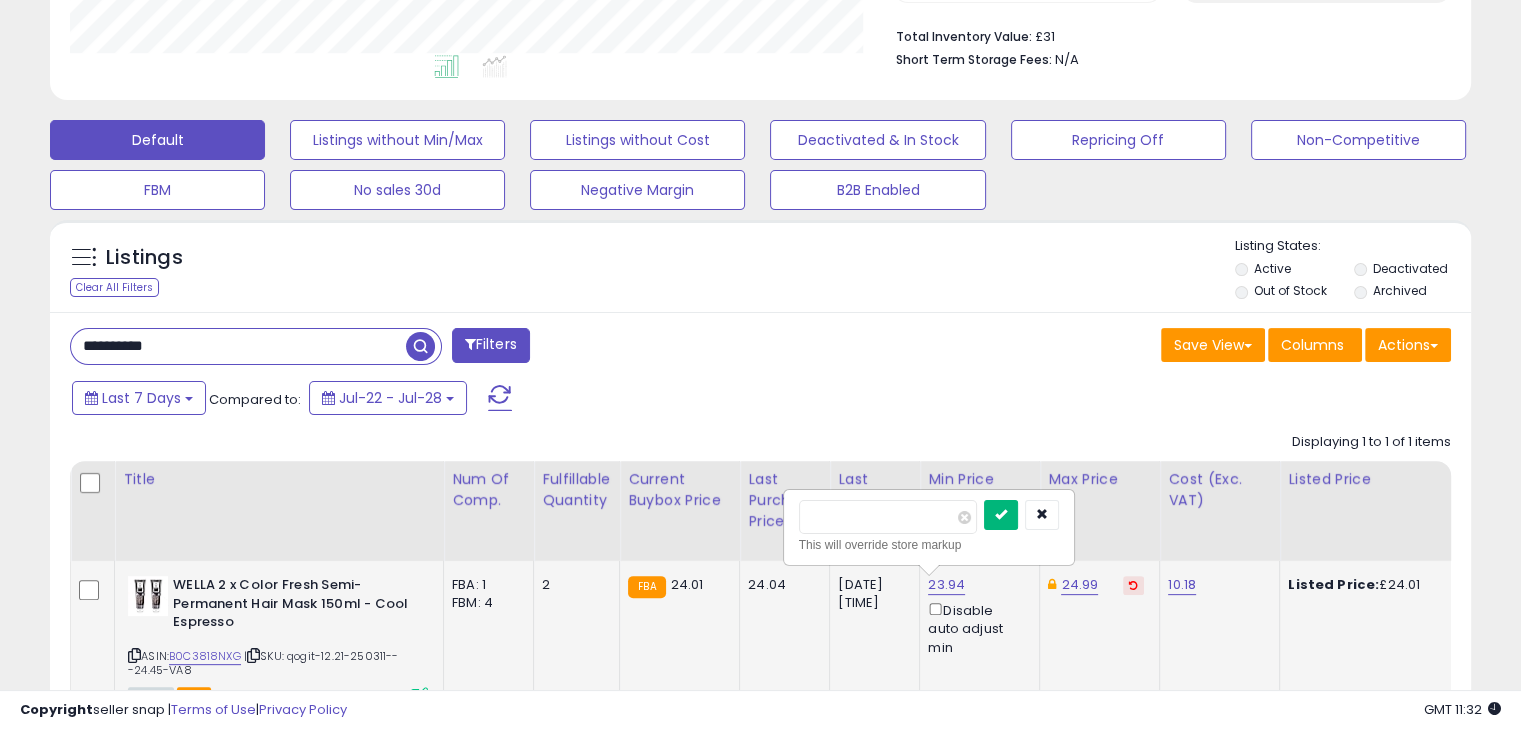 type on "*****" 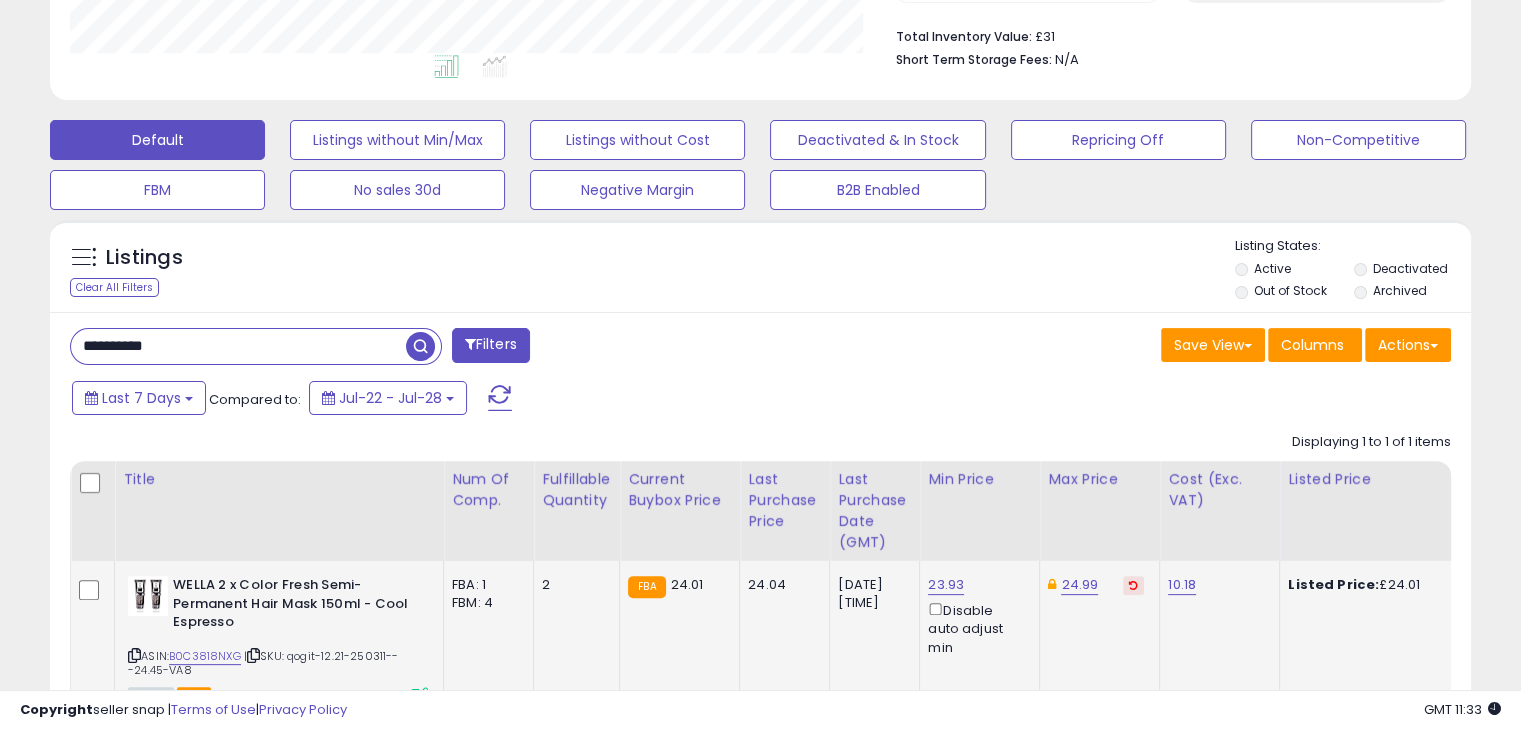 drag, startPoint x: 204, startPoint y: 343, endPoint x: 47, endPoint y: 339, distance: 157.05095 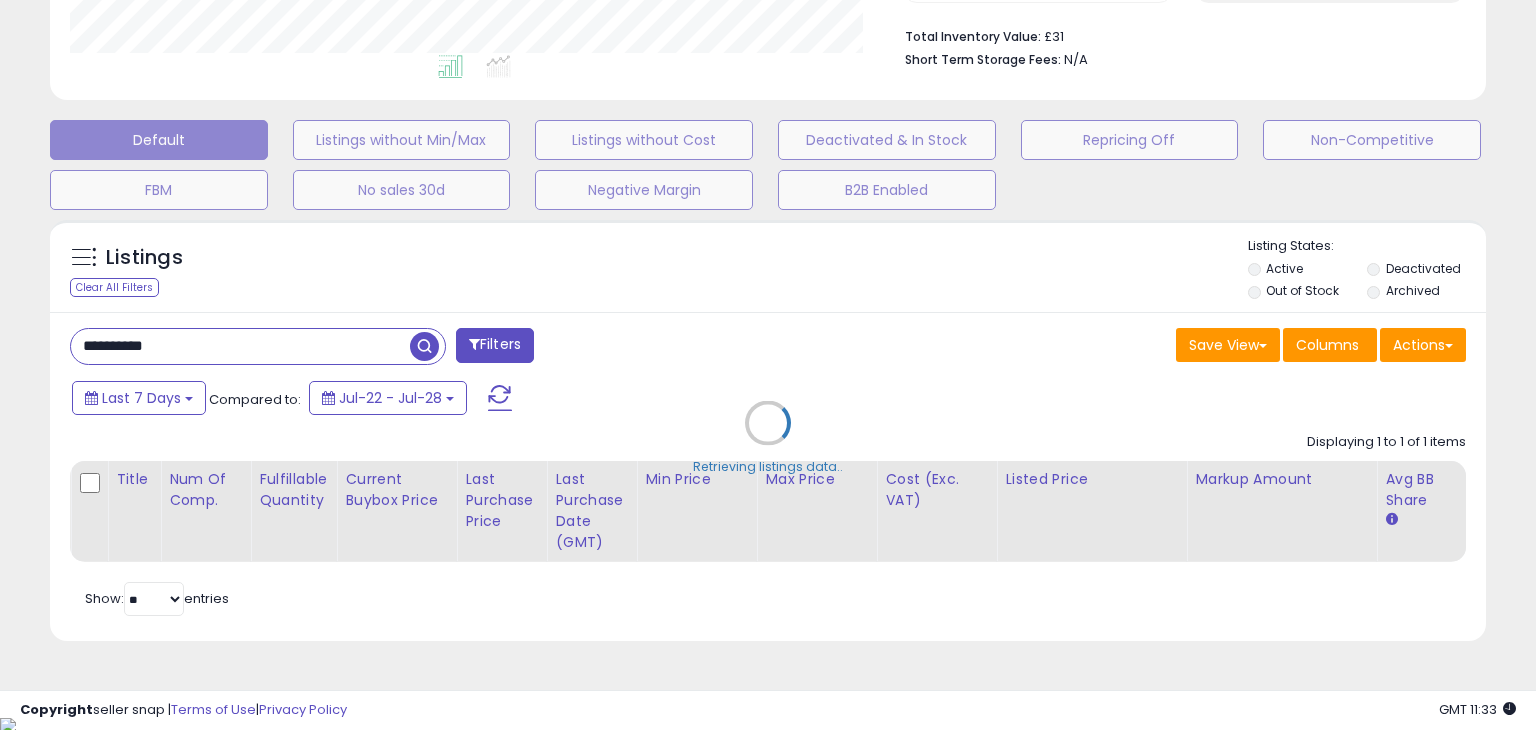 scroll, scrollTop: 999589, scrollLeft: 999168, axis: both 